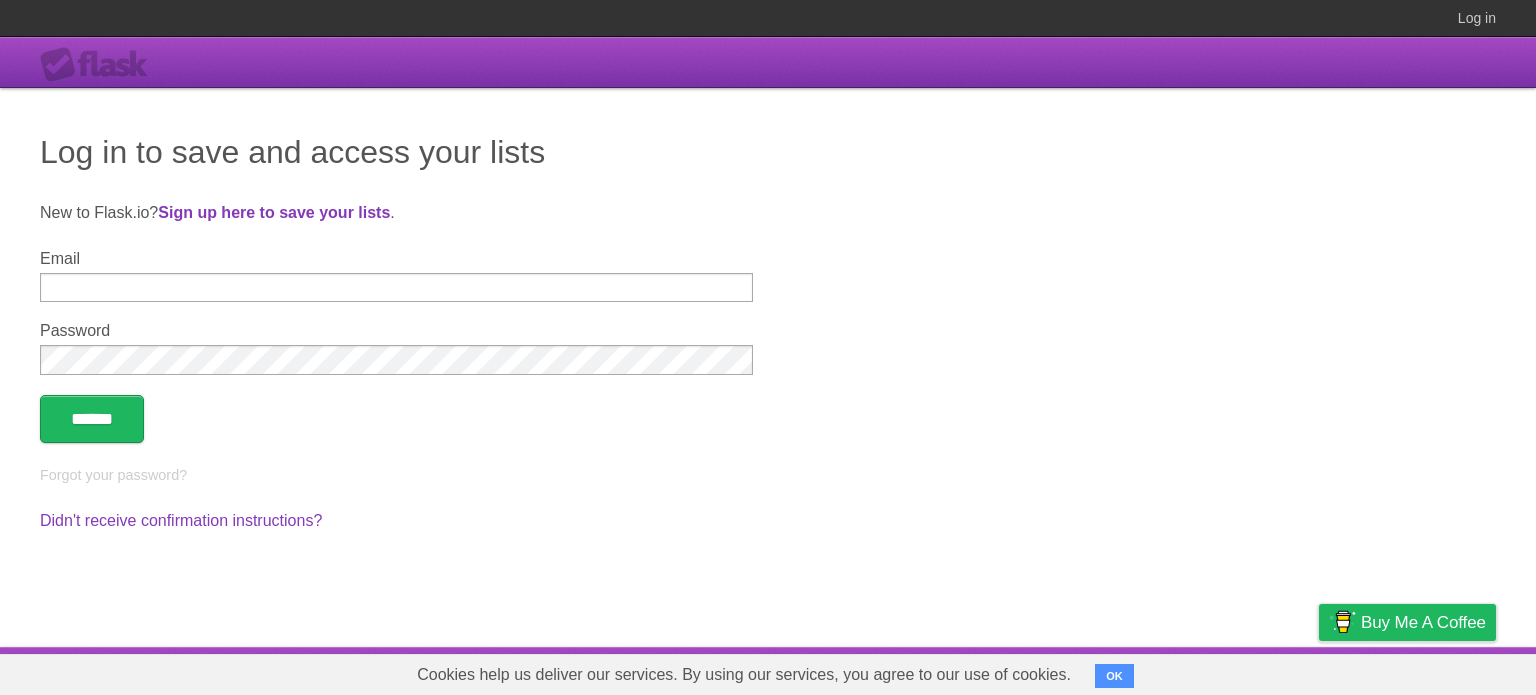 scroll, scrollTop: 0, scrollLeft: 0, axis: both 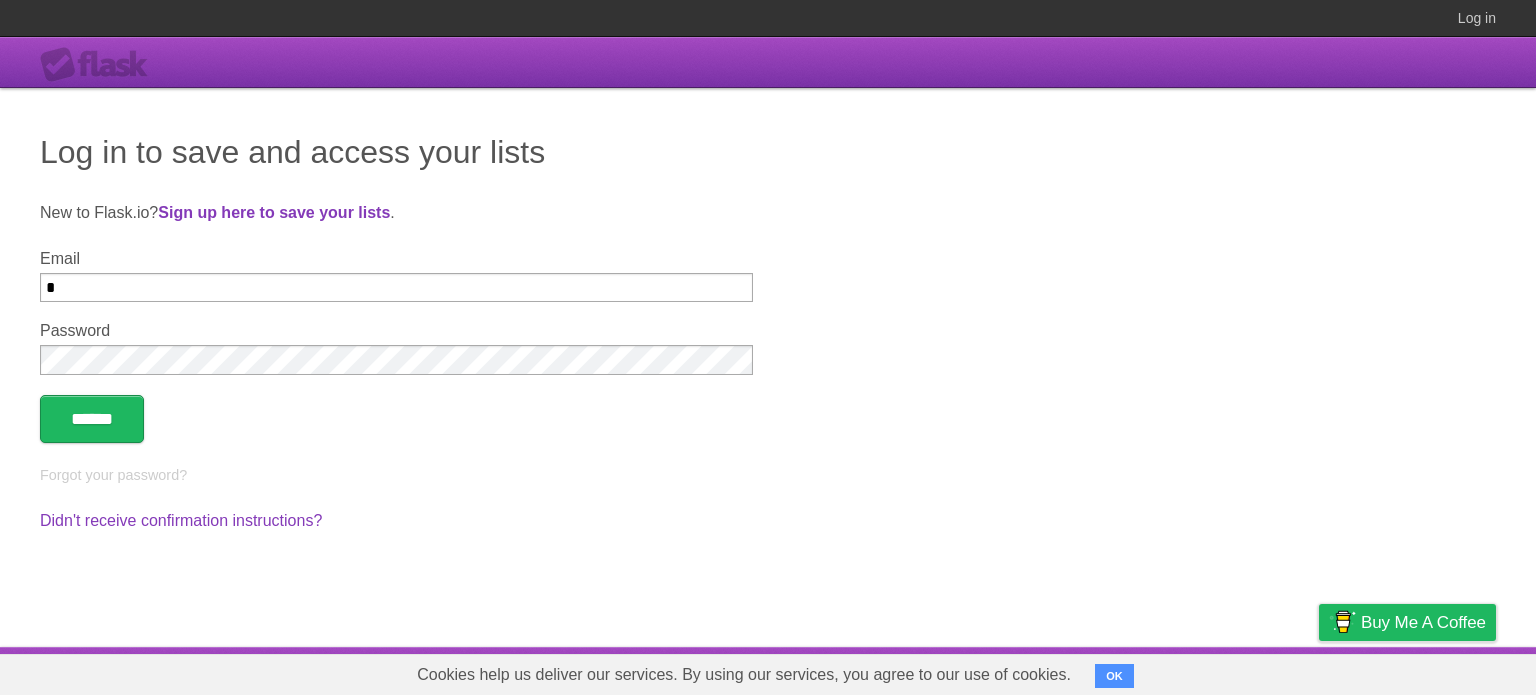 type on "**********" 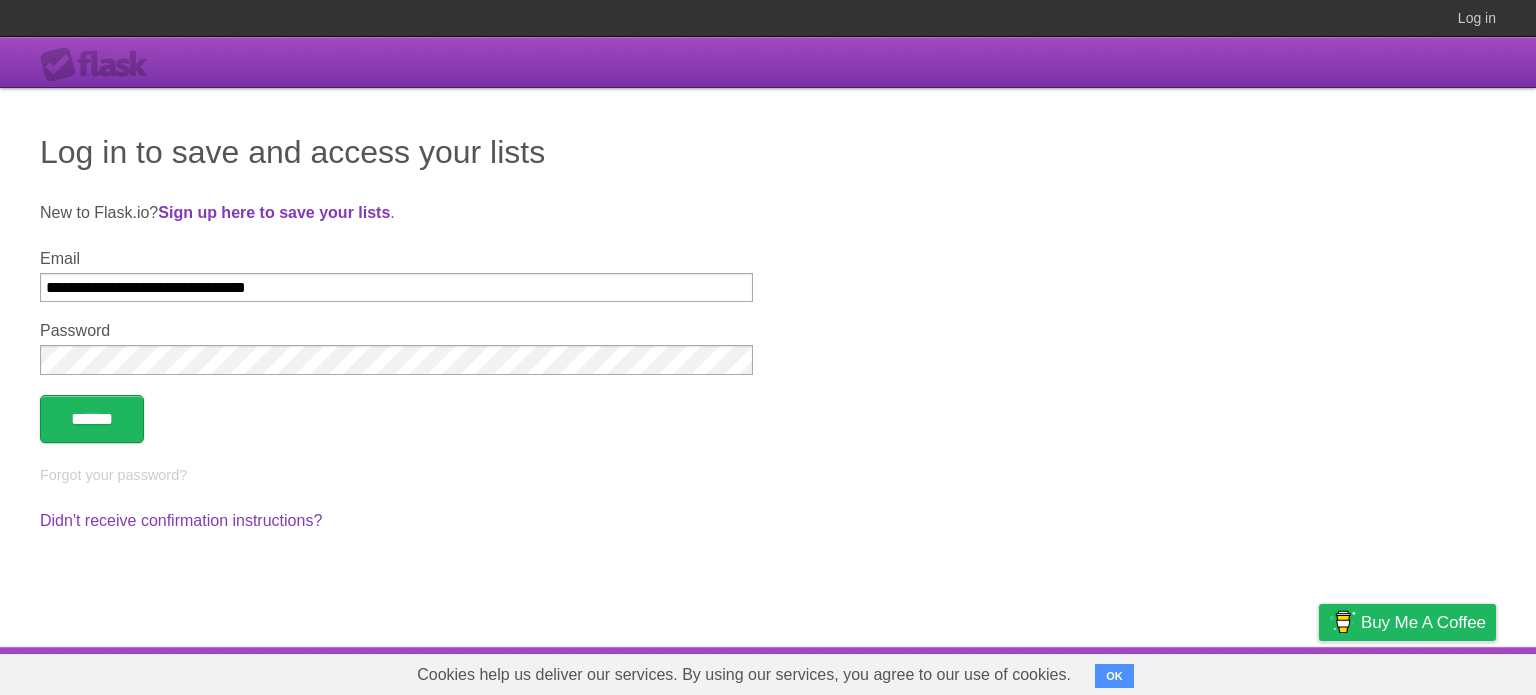 click on "**********" at bounding box center [768, 346] 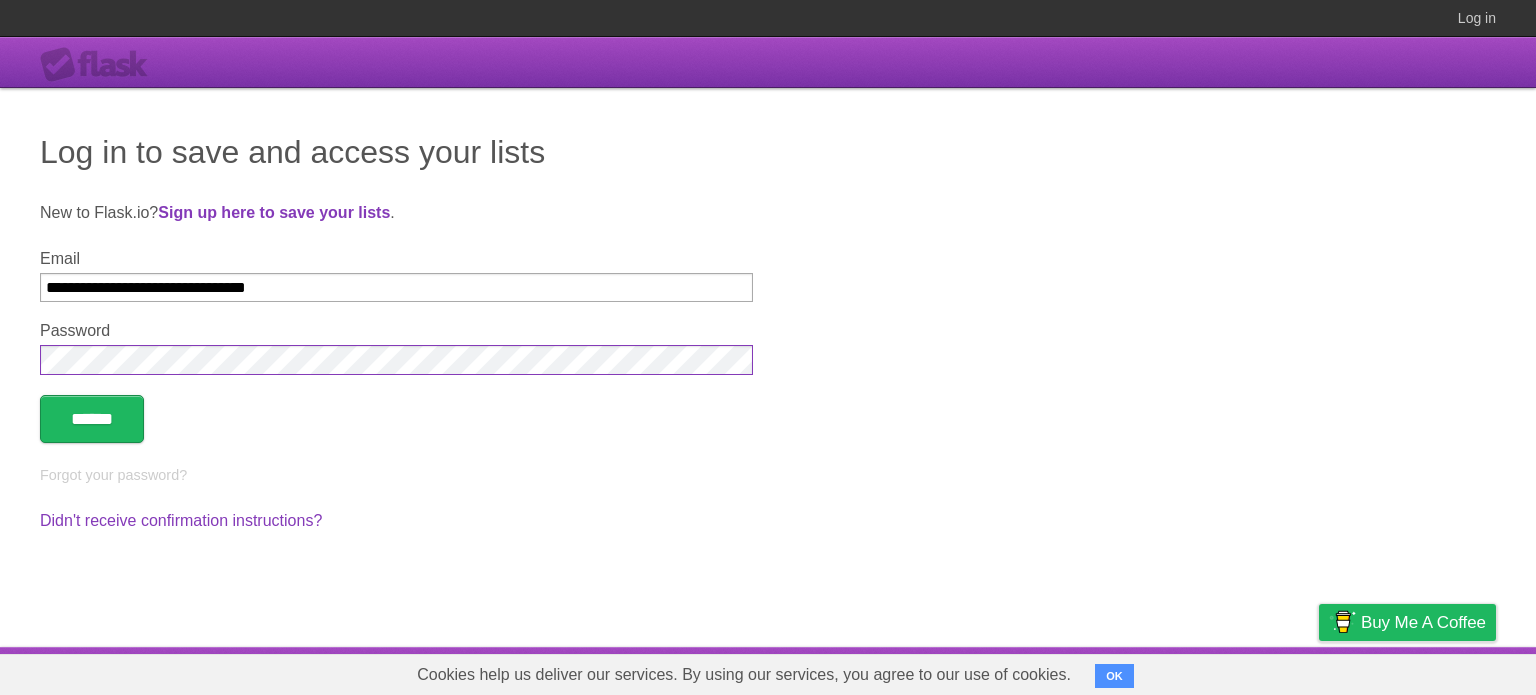 click on "******" at bounding box center [92, 419] 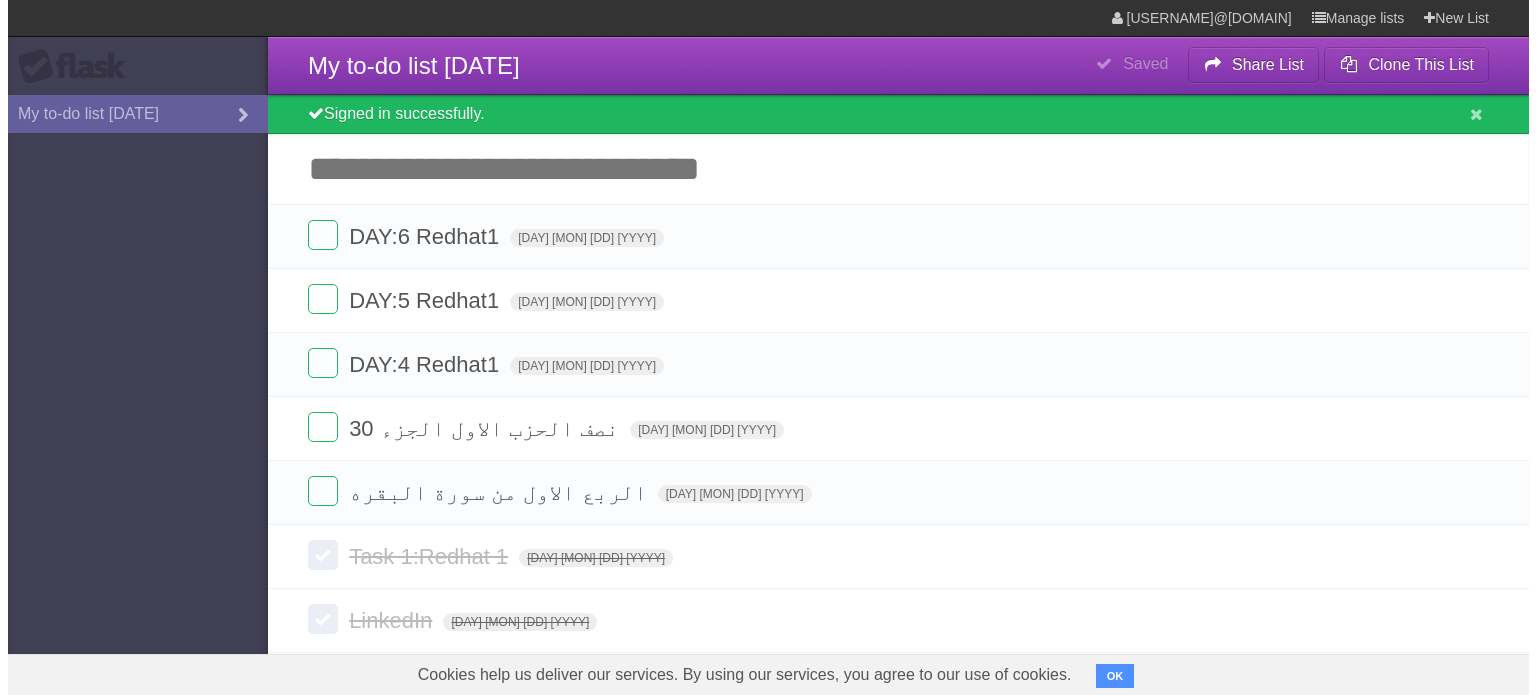 scroll, scrollTop: 0, scrollLeft: 0, axis: both 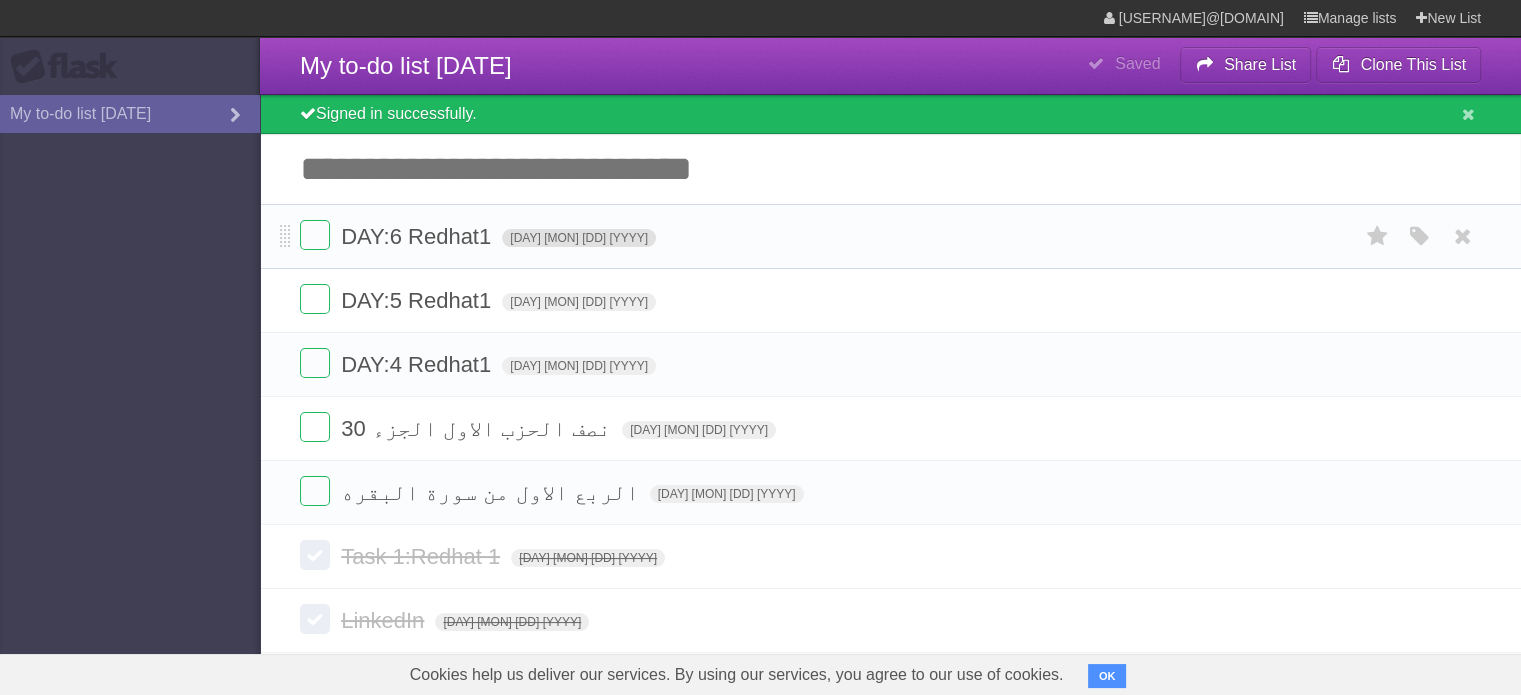 click on "[DAY] [MON] [DD] [YYYY]" at bounding box center (579, 238) 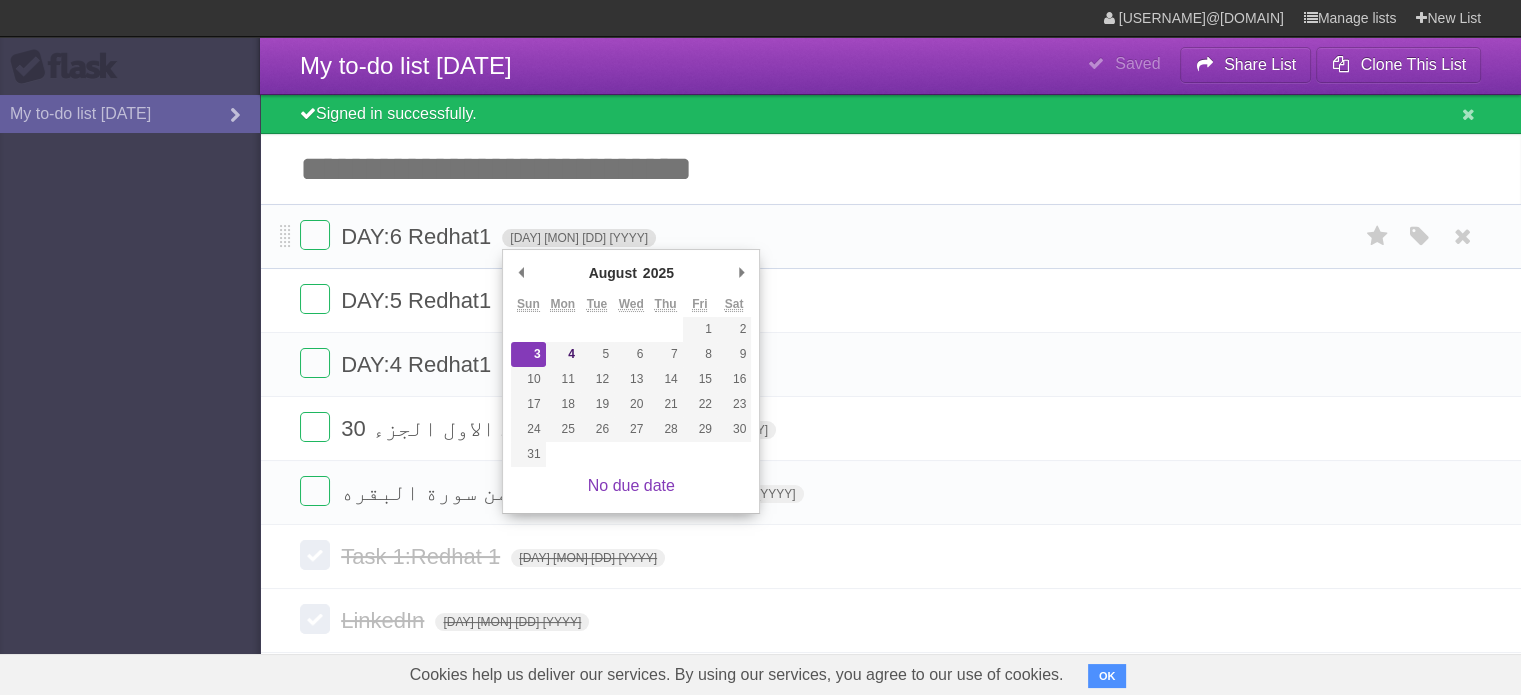 click on "[DAY] [MON] [DD] [YYYY]" at bounding box center [579, 238] 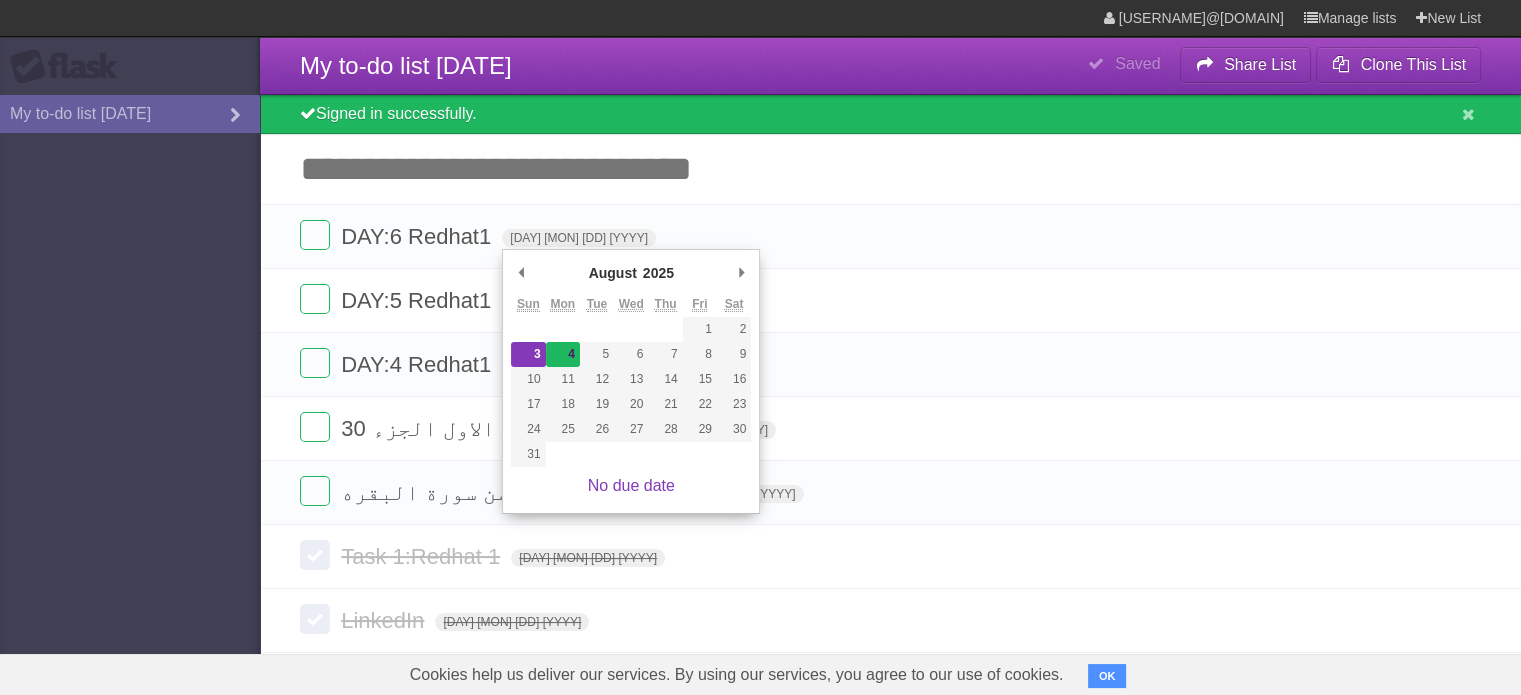 type on "[DAY] [MON] [DD] [YYYY]" 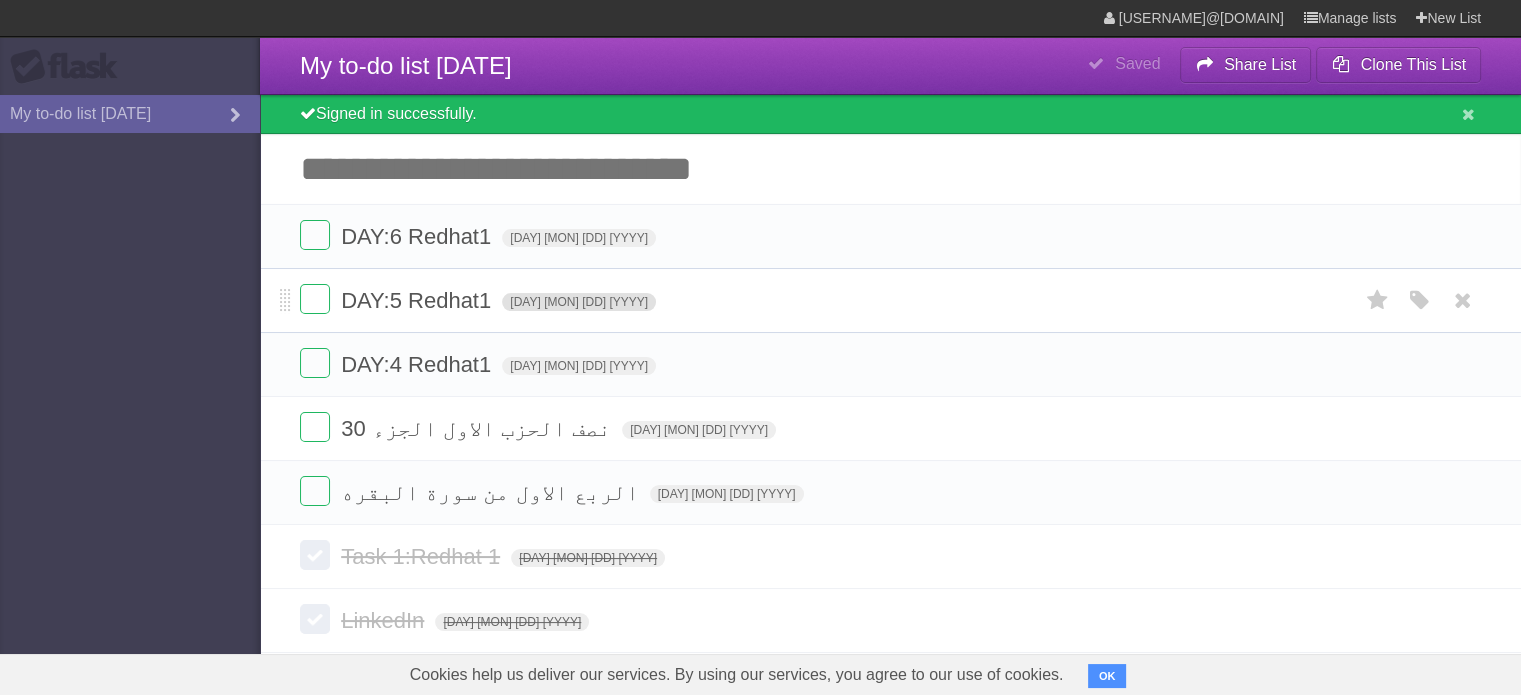 click on "[DAY] [MON] [DD] [YYYY]" at bounding box center (579, 302) 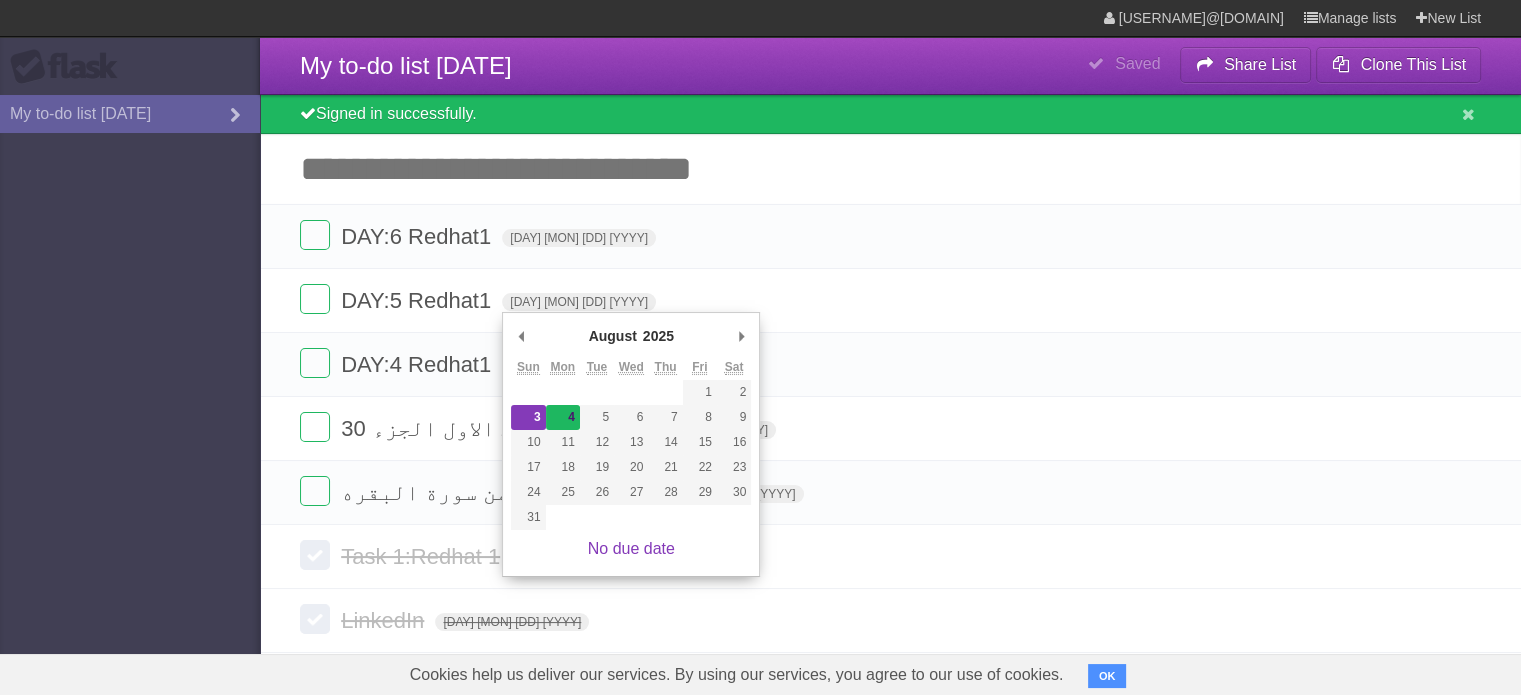 type on "[DAY] [MON] [DD] [YYYY]" 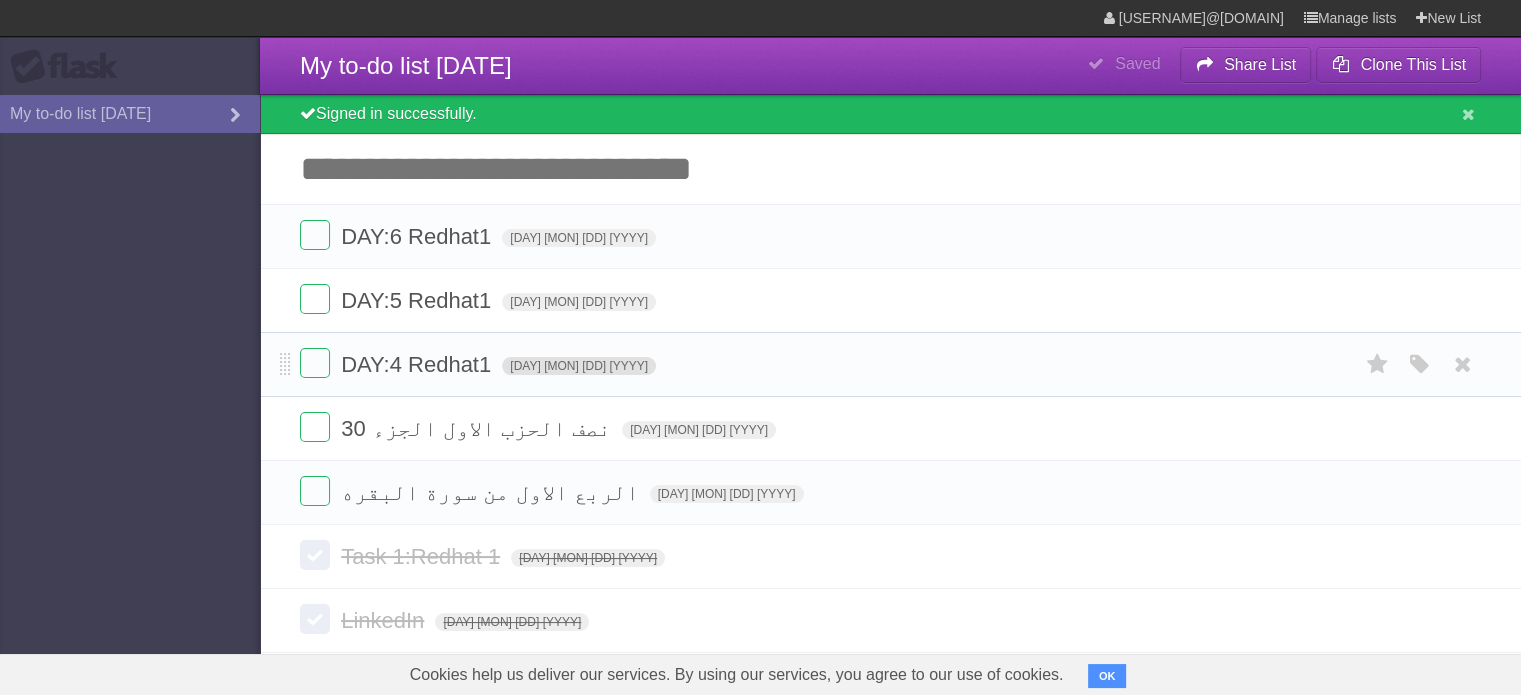 click on "[DAY] [MON] [DD] [YYYY]" at bounding box center [579, 366] 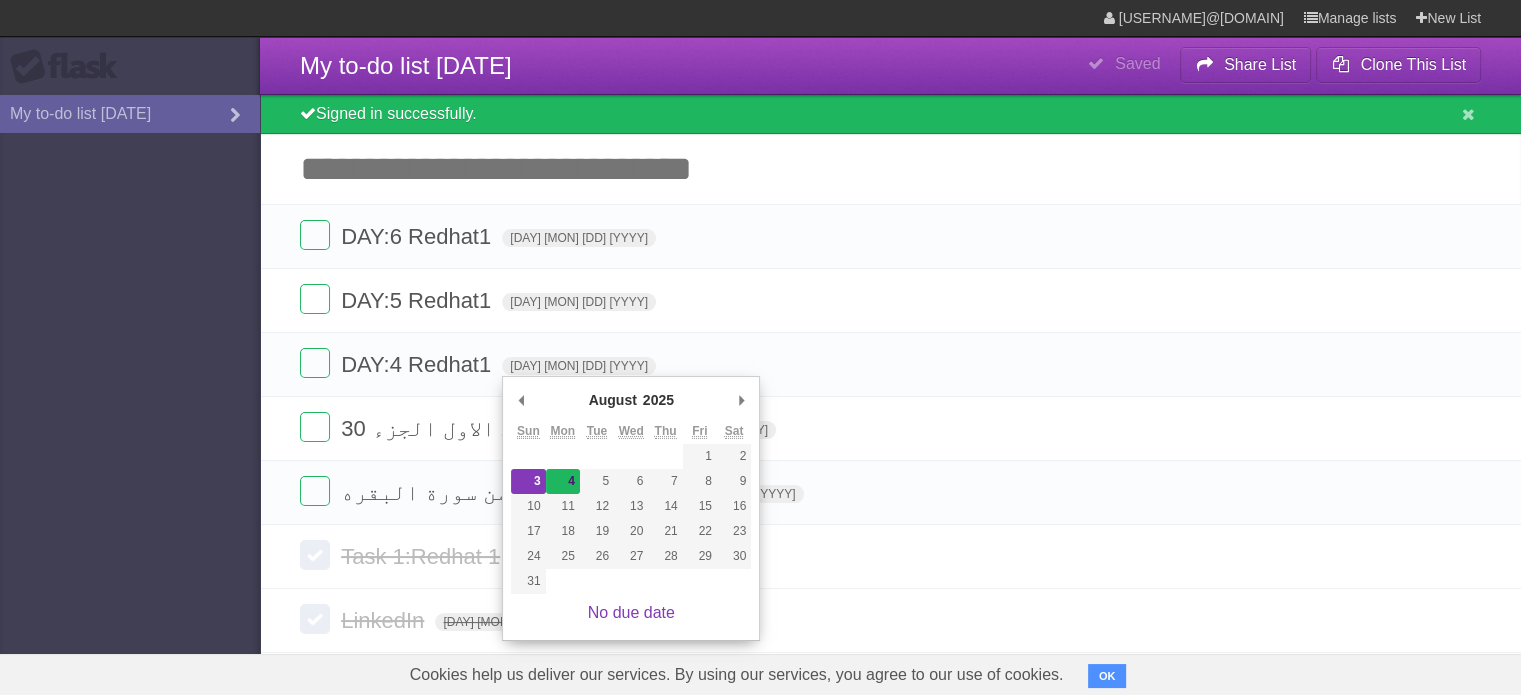type on "[DAY] [MON] [DD] [YYYY]" 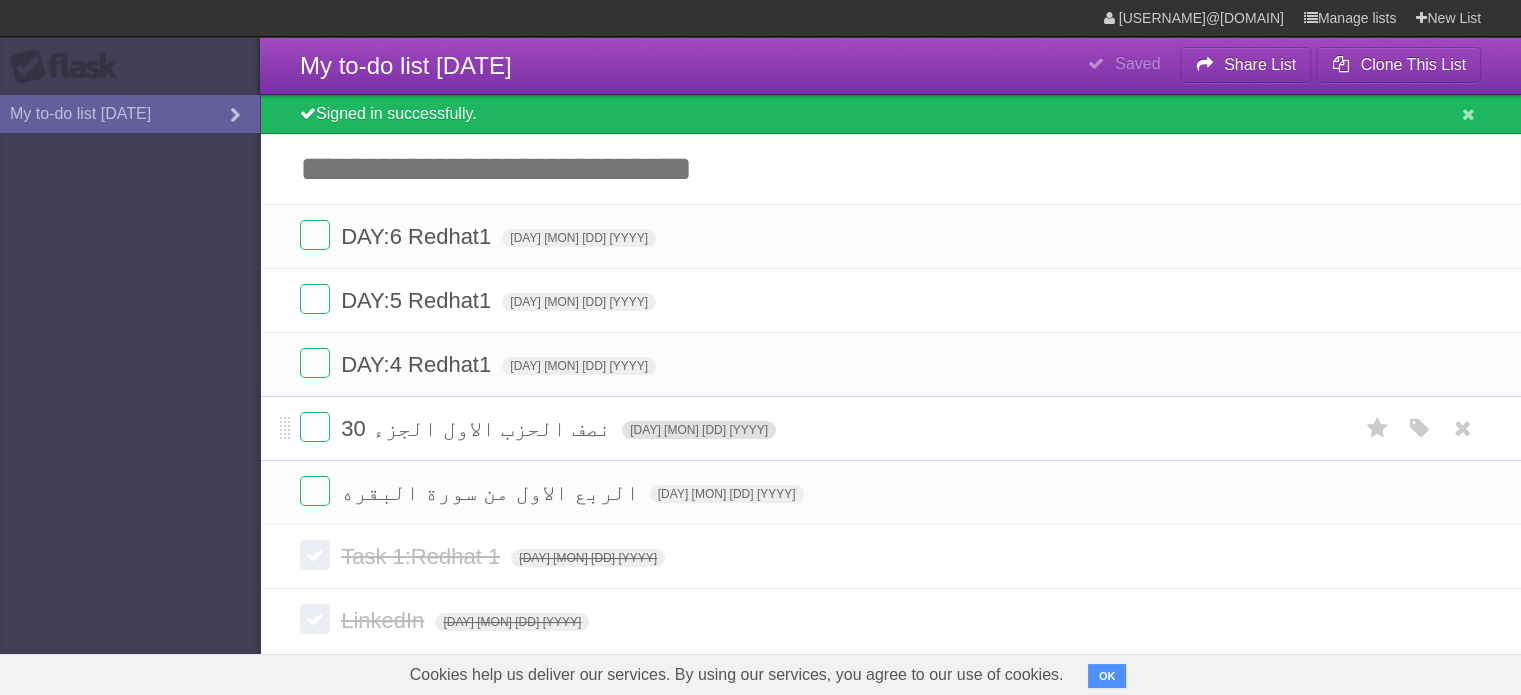 click on "[DAY] [MON] [DD] [YYYY]" at bounding box center (699, 430) 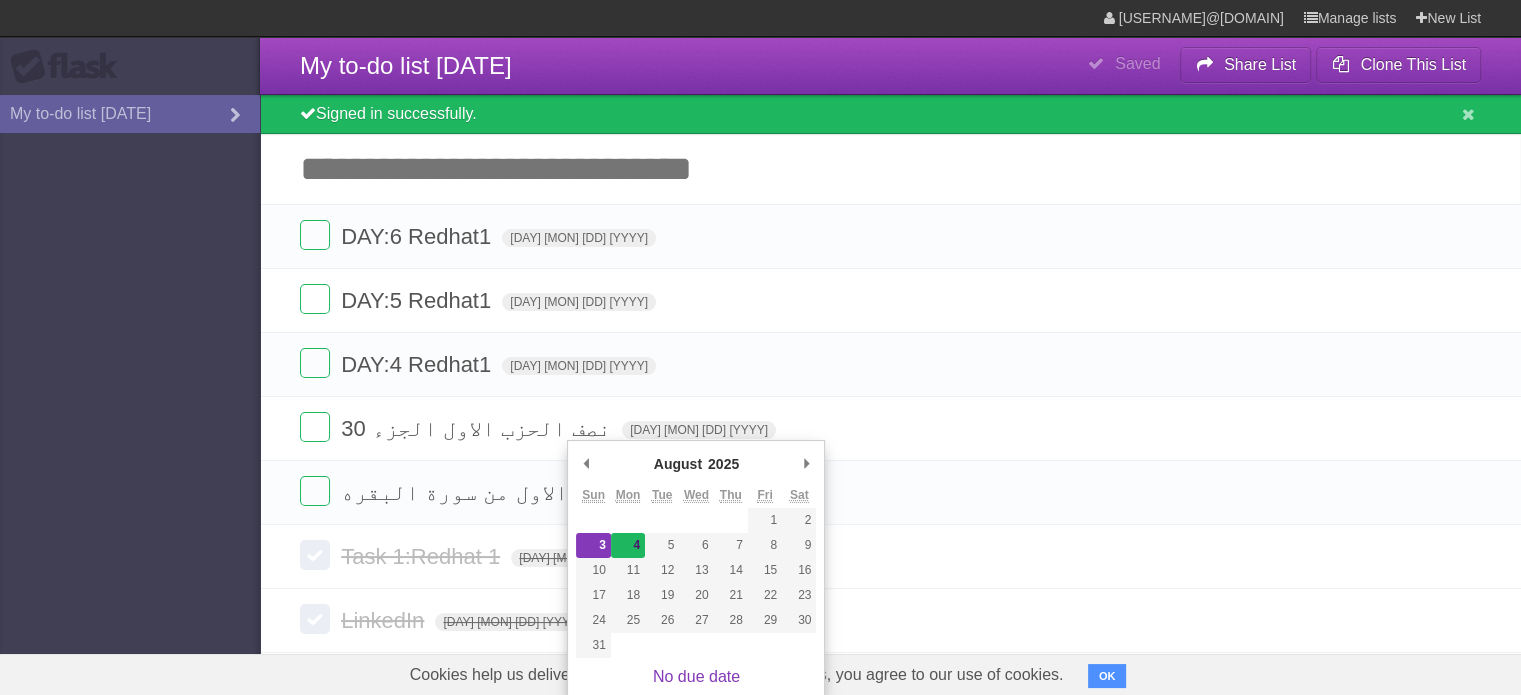 type on "[DAY] [MON] [DD] [YYYY]" 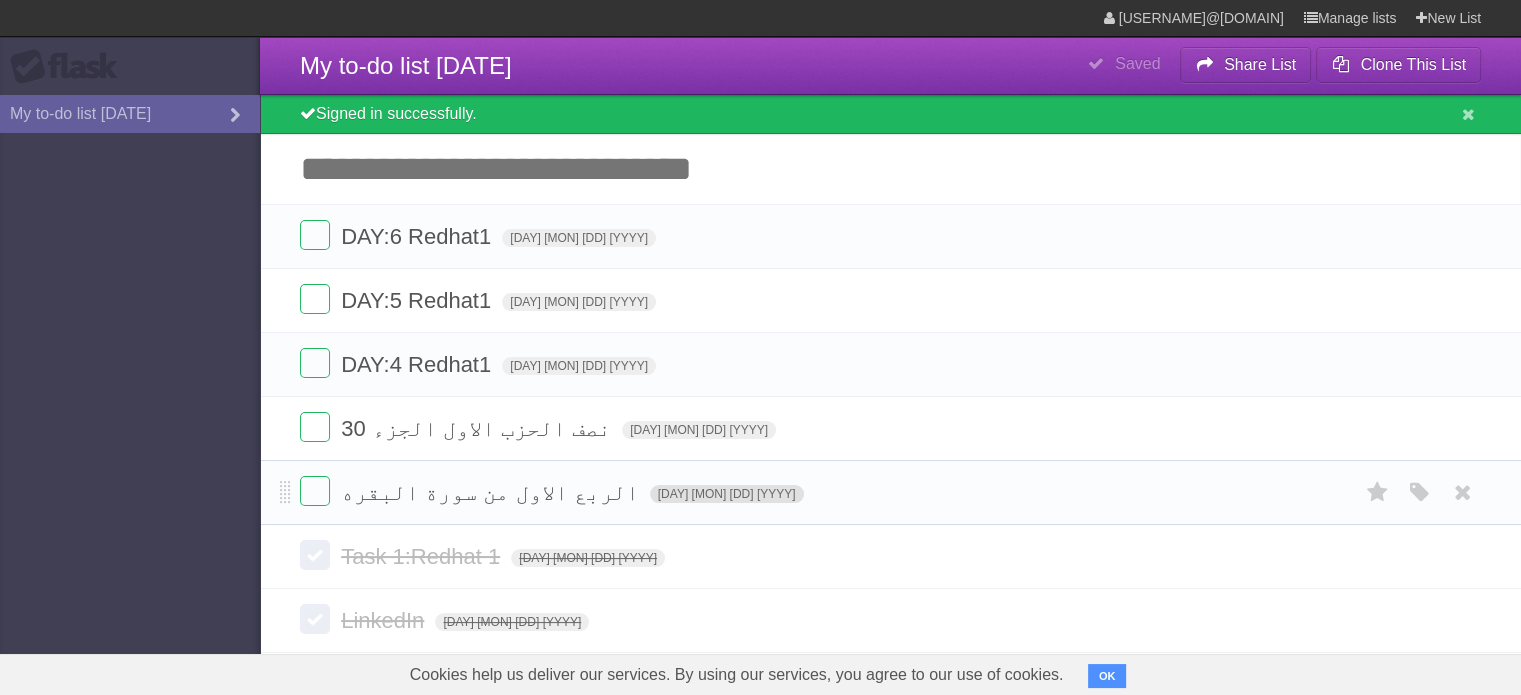 click on "[DAY] [MON] [DD] [YYYY]" at bounding box center [727, 494] 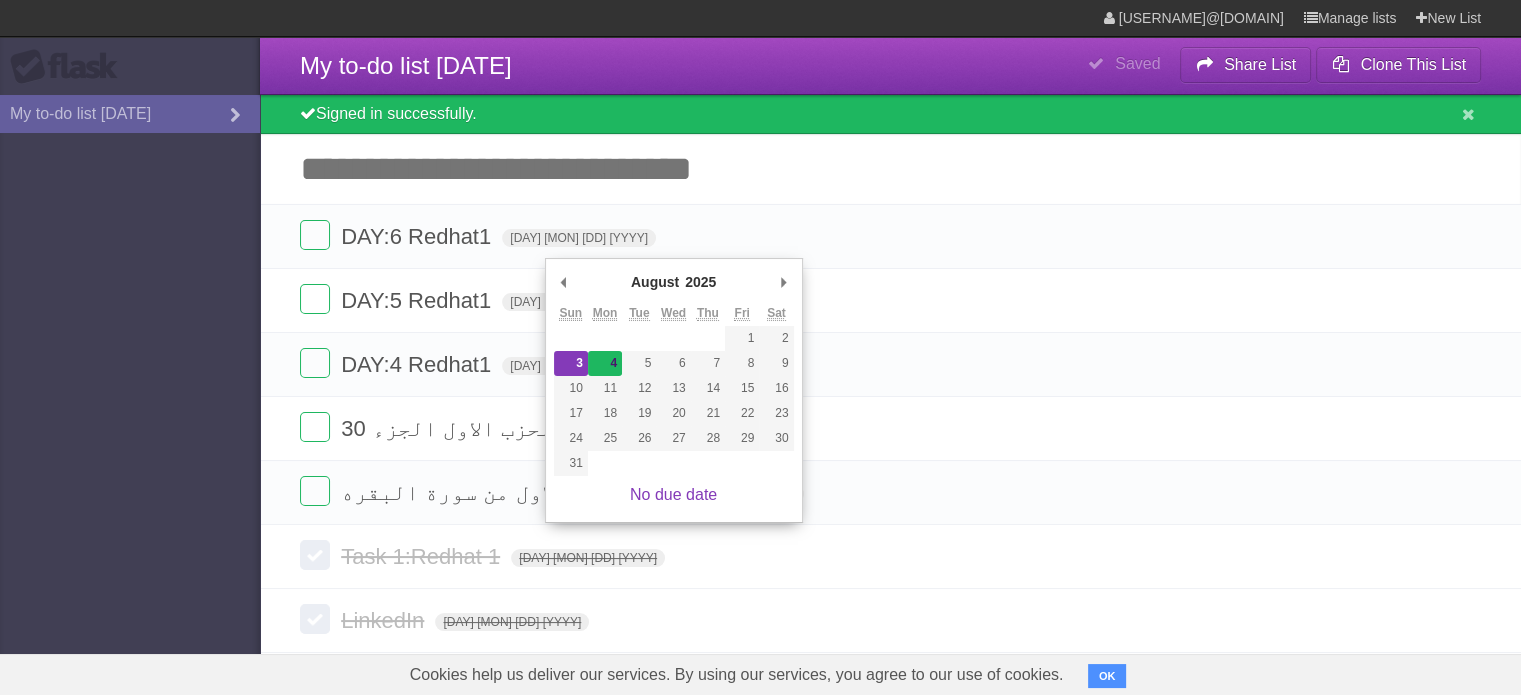 type on "[DAY] [MON] [DD] [YYYY]" 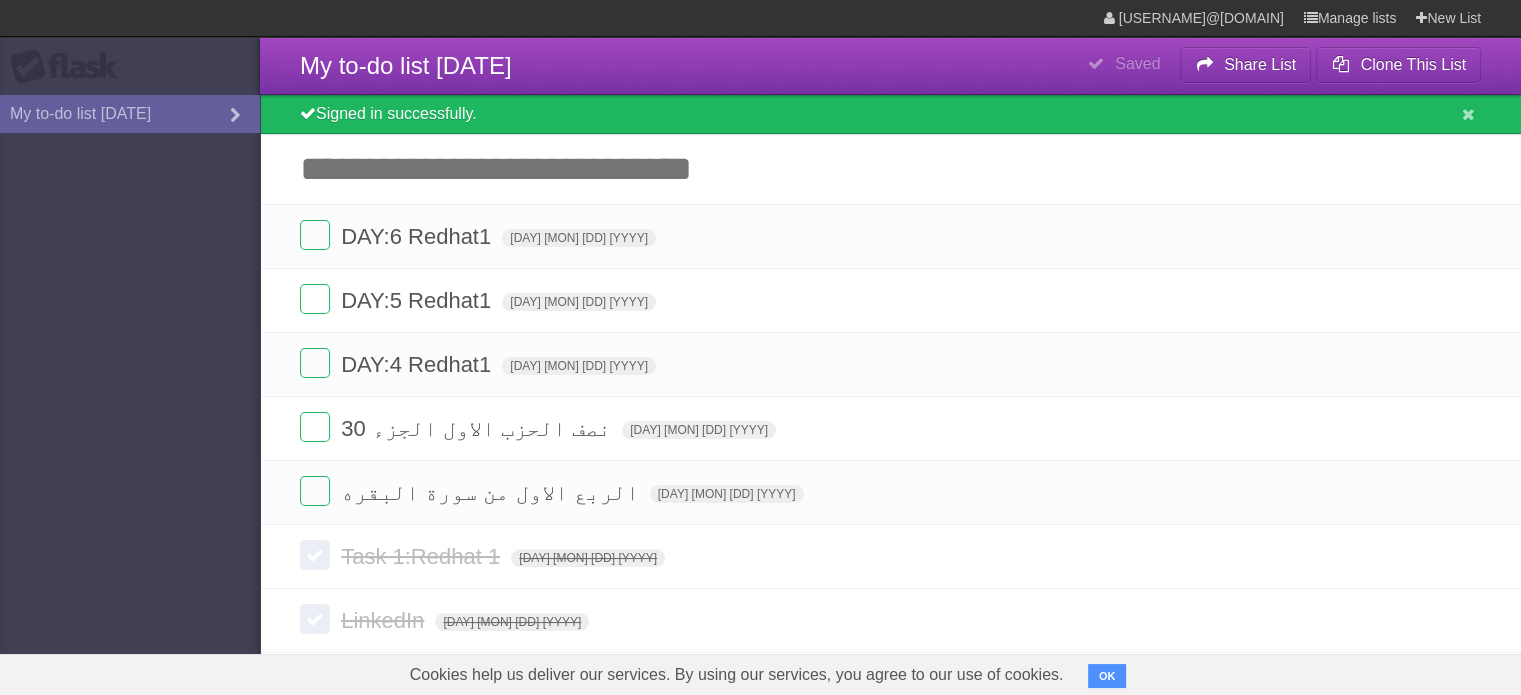 click on "Flask
My to-do list [DATE]" at bounding box center [130, 347] 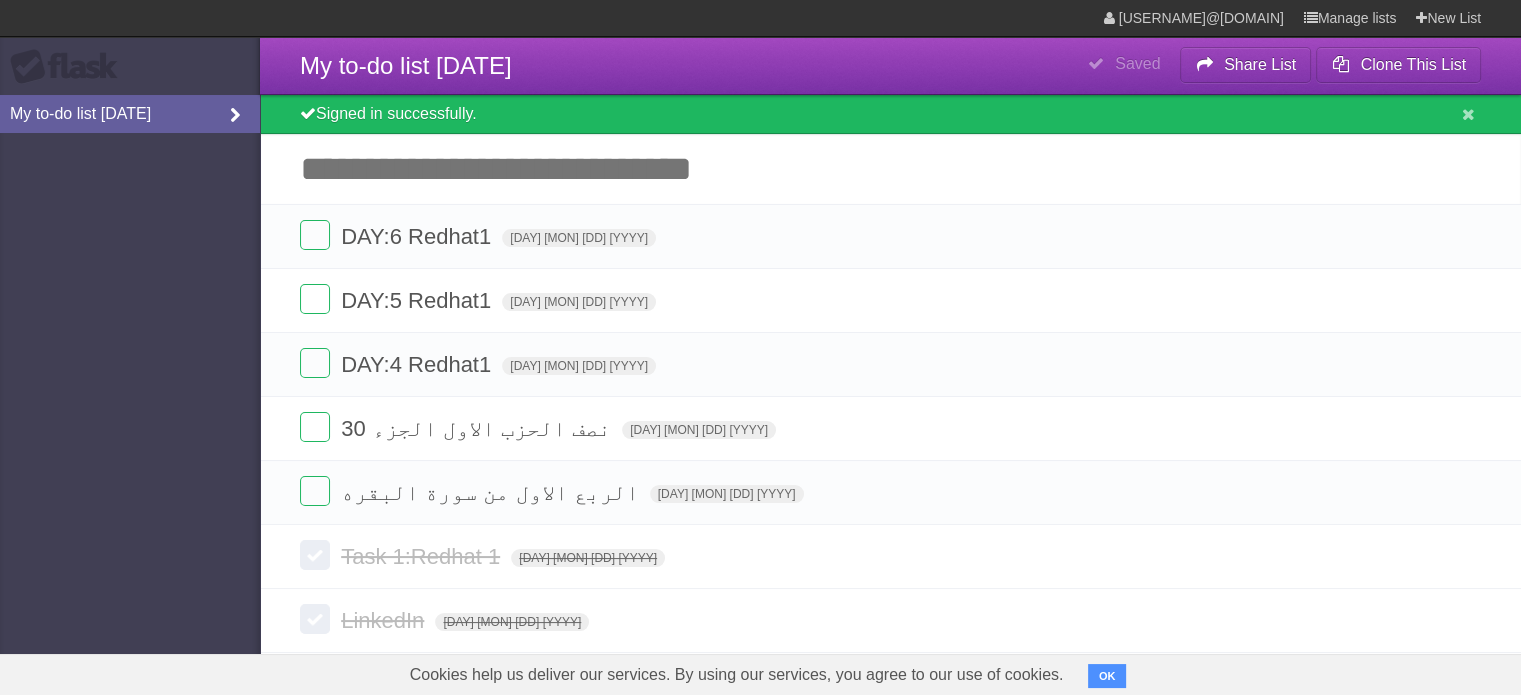 click at bounding box center (235, 116) 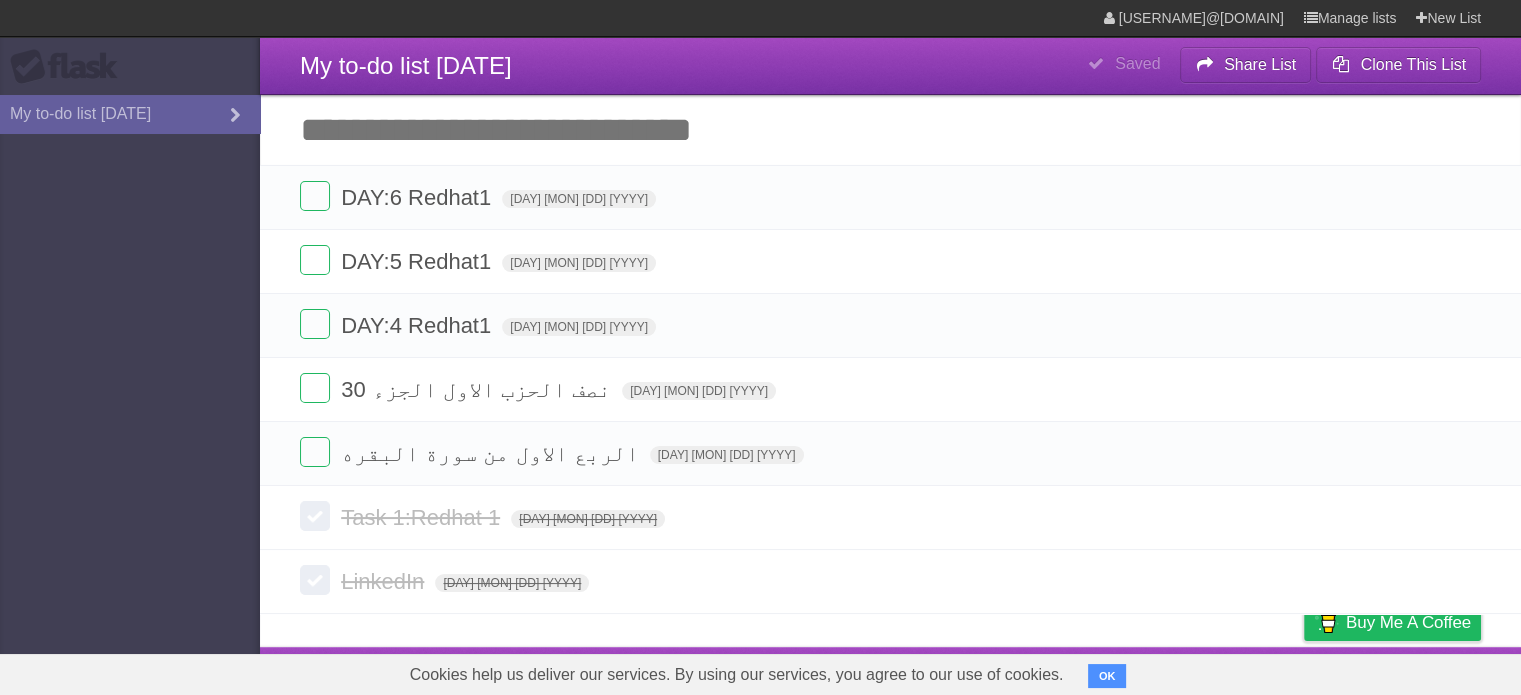 type on "[DAY] [MONTH] [DAY_NUM] [YEAR]" 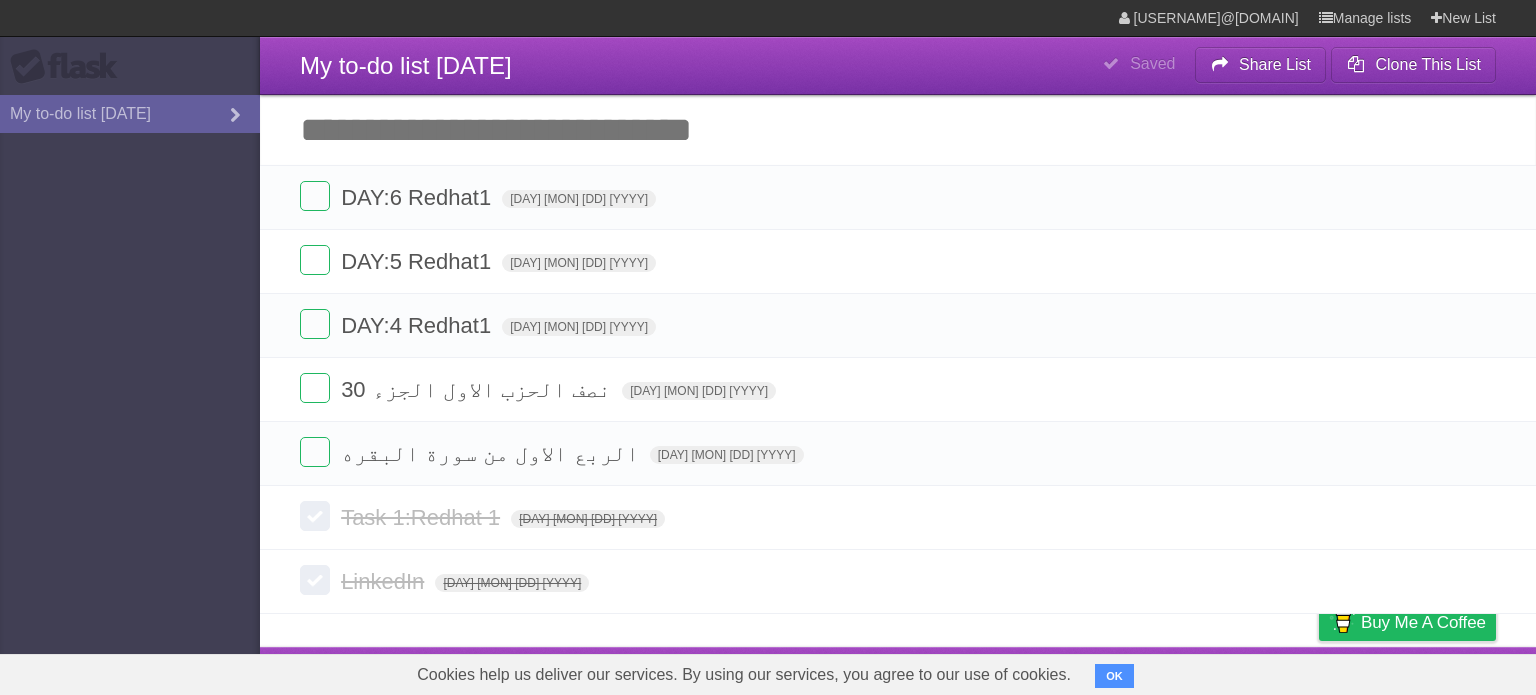 click on "Flask
My to-do list 03/08/2025" at bounding box center (130, 347) 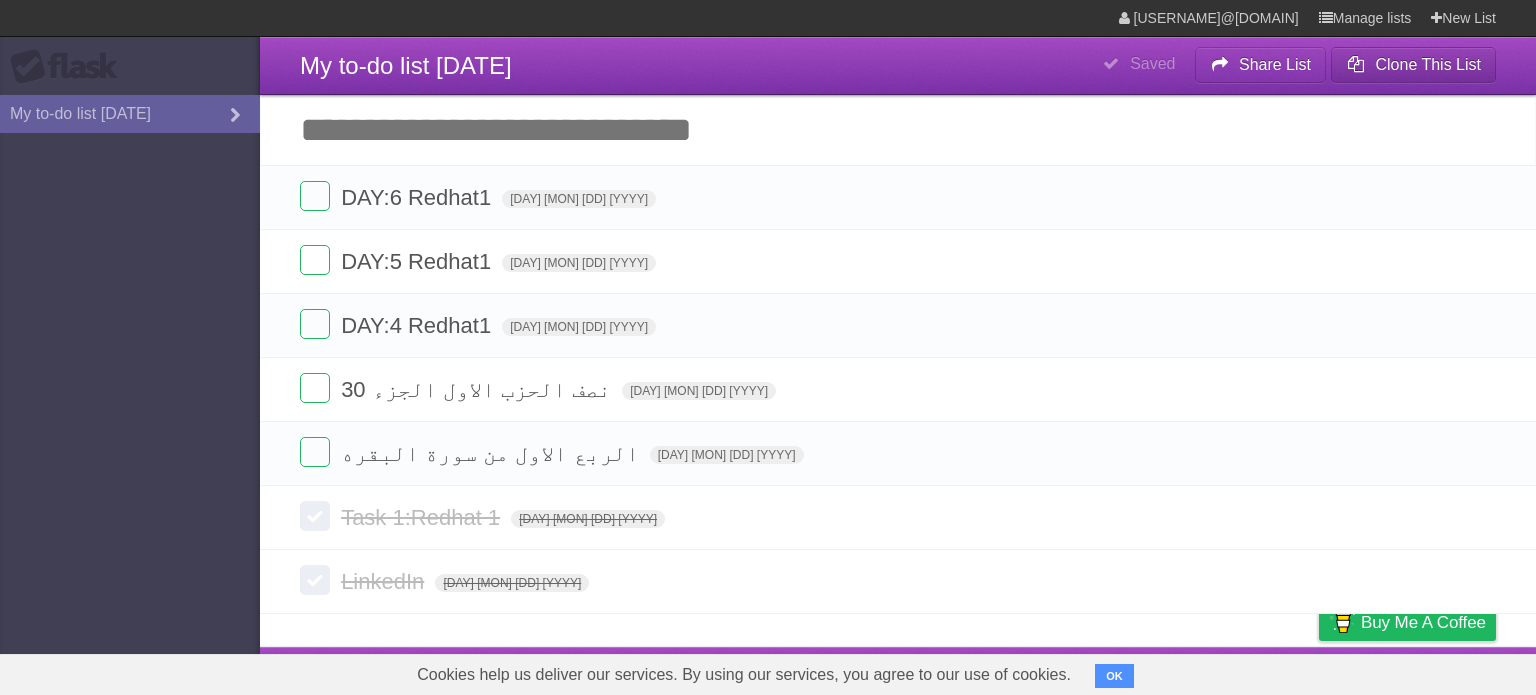click on "Clone This List" at bounding box center (1413, 65) 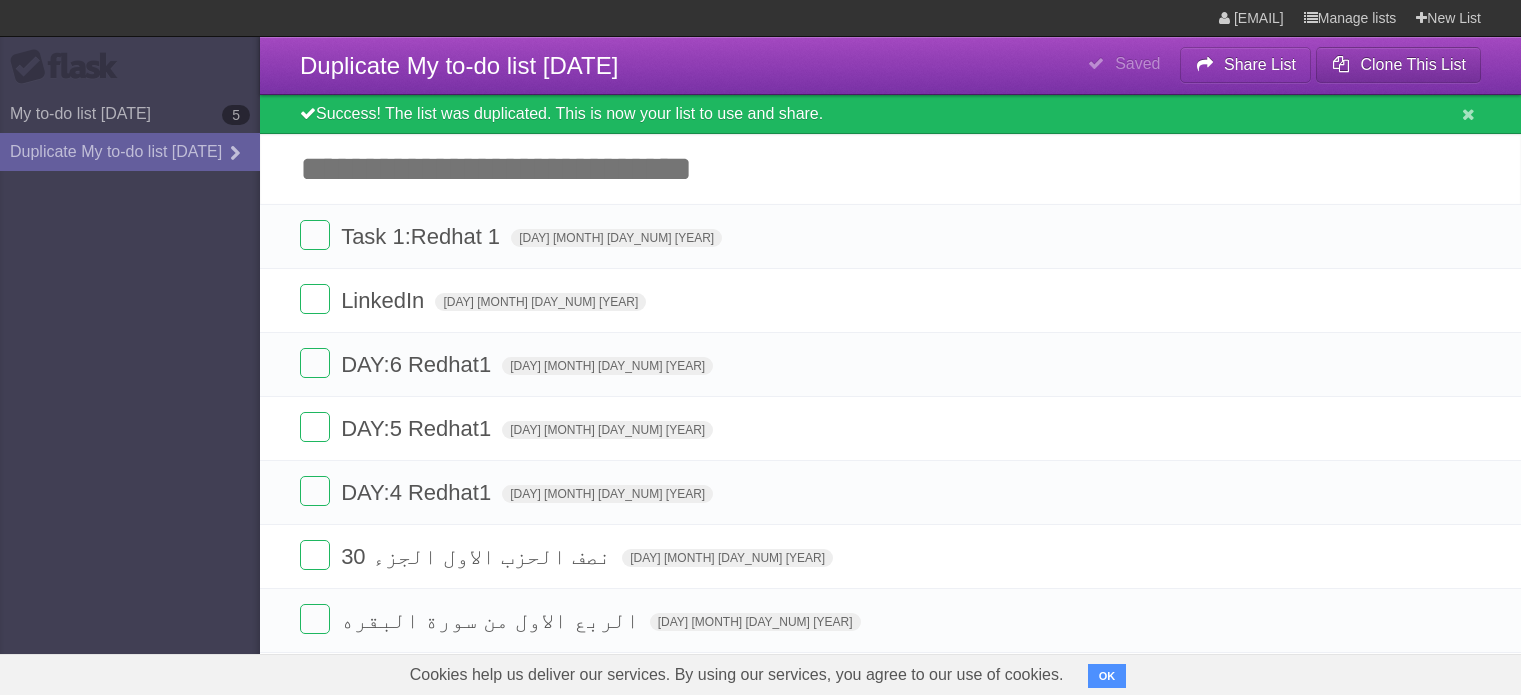 scroll, scrollTop: 0, scrollLeft: 0, axis: both 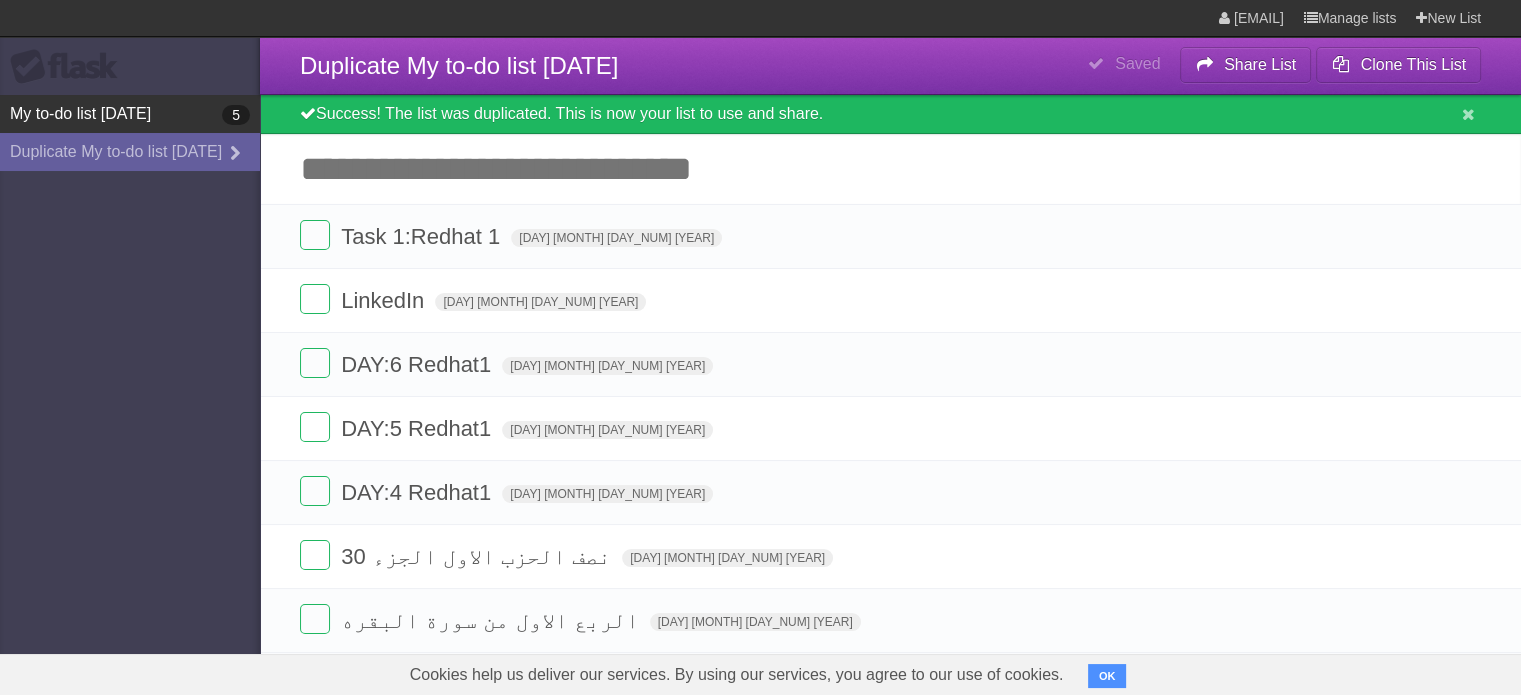 click on "My to-do list [DATE] 5" at bounding box center (130, 114) 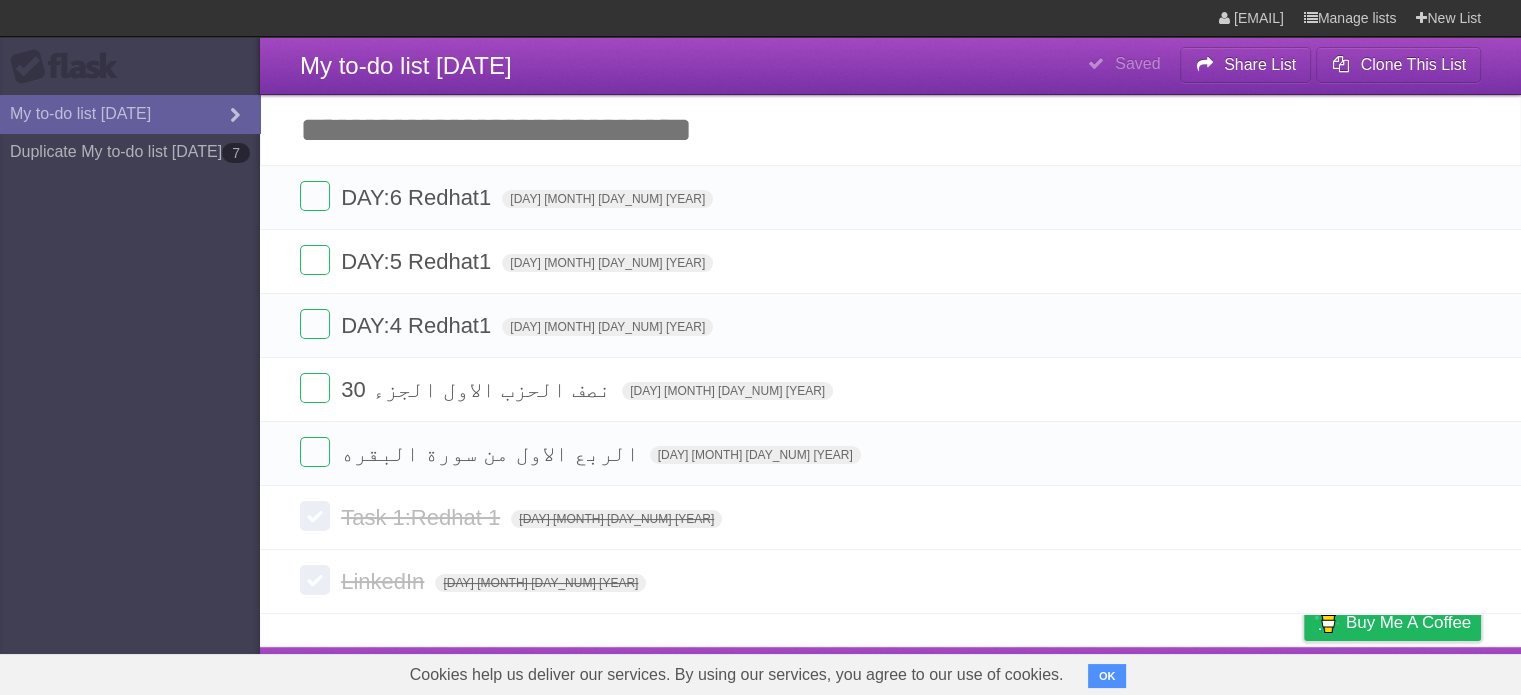 type on "[DAY] [MONTH] [DAY_NUM] [YEAR]" 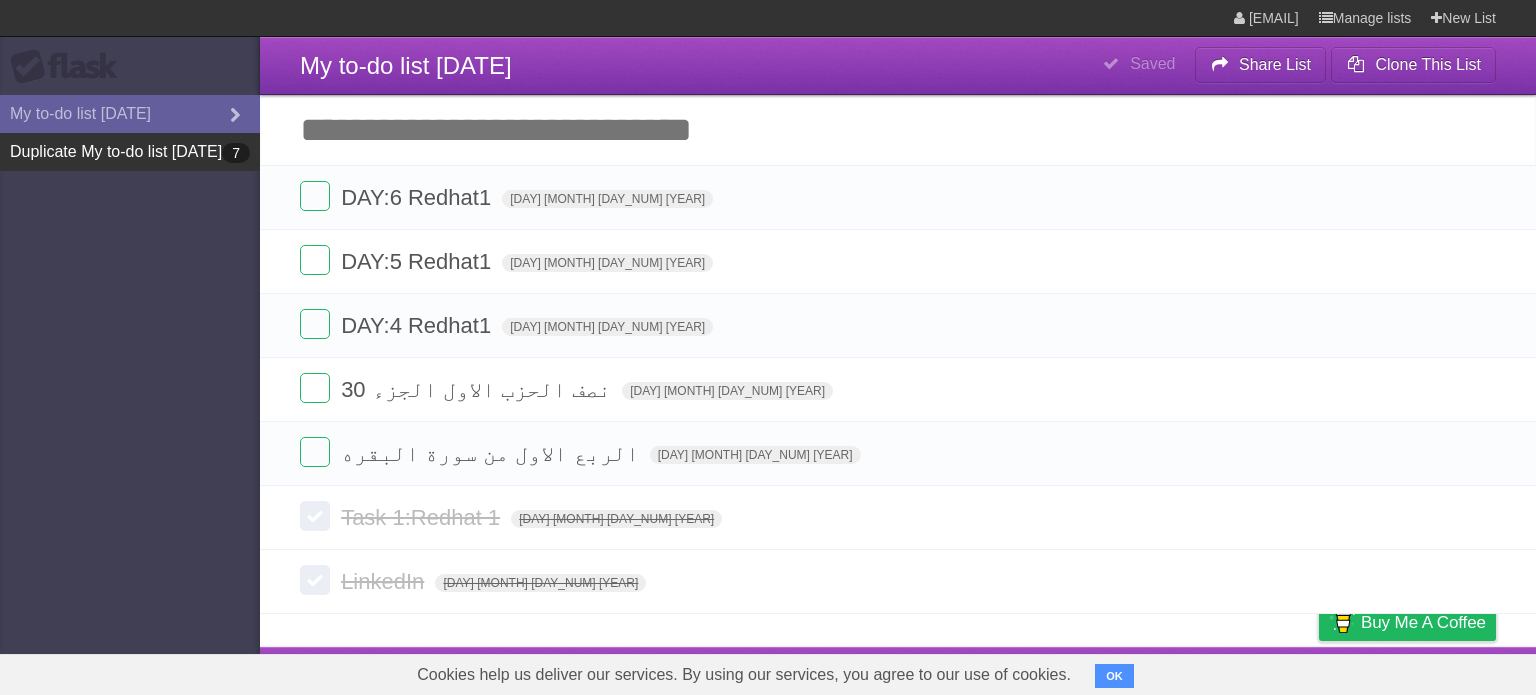 click on "Duplicate My to-do list [DATE] 7" at bounding box center (130, 152) 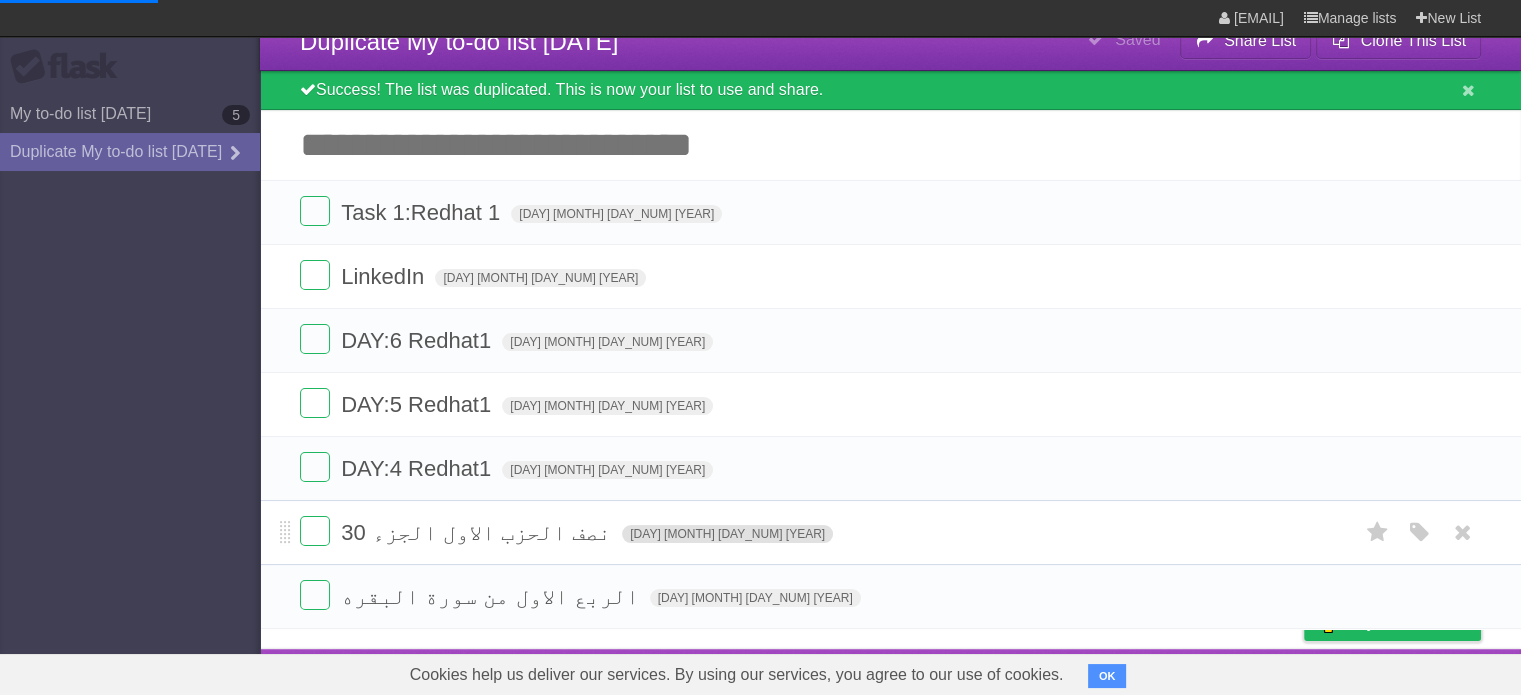 scroll, scrollTop: 25, scrollLeft: 0, axis: vertical 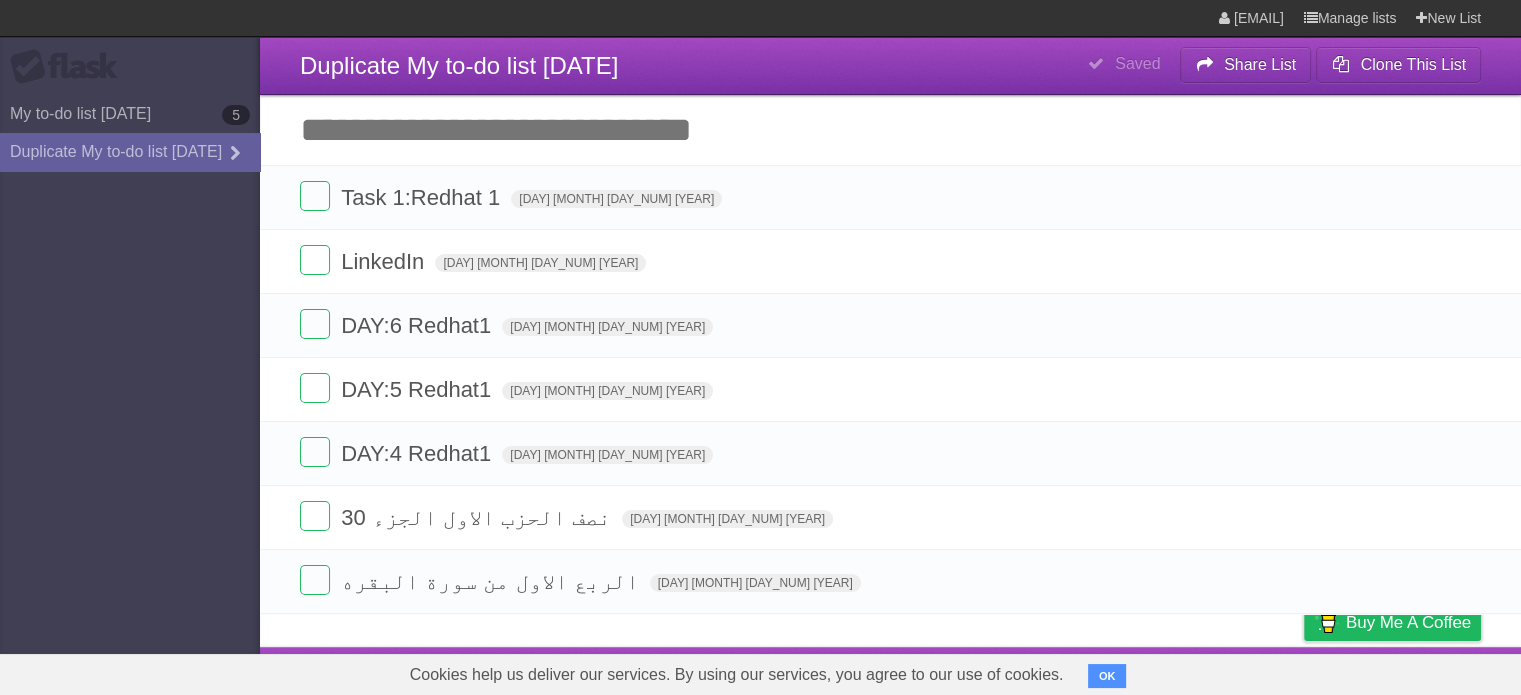 type on "[DAY] [MONTH] [DAY_NUM] [YEAR]" 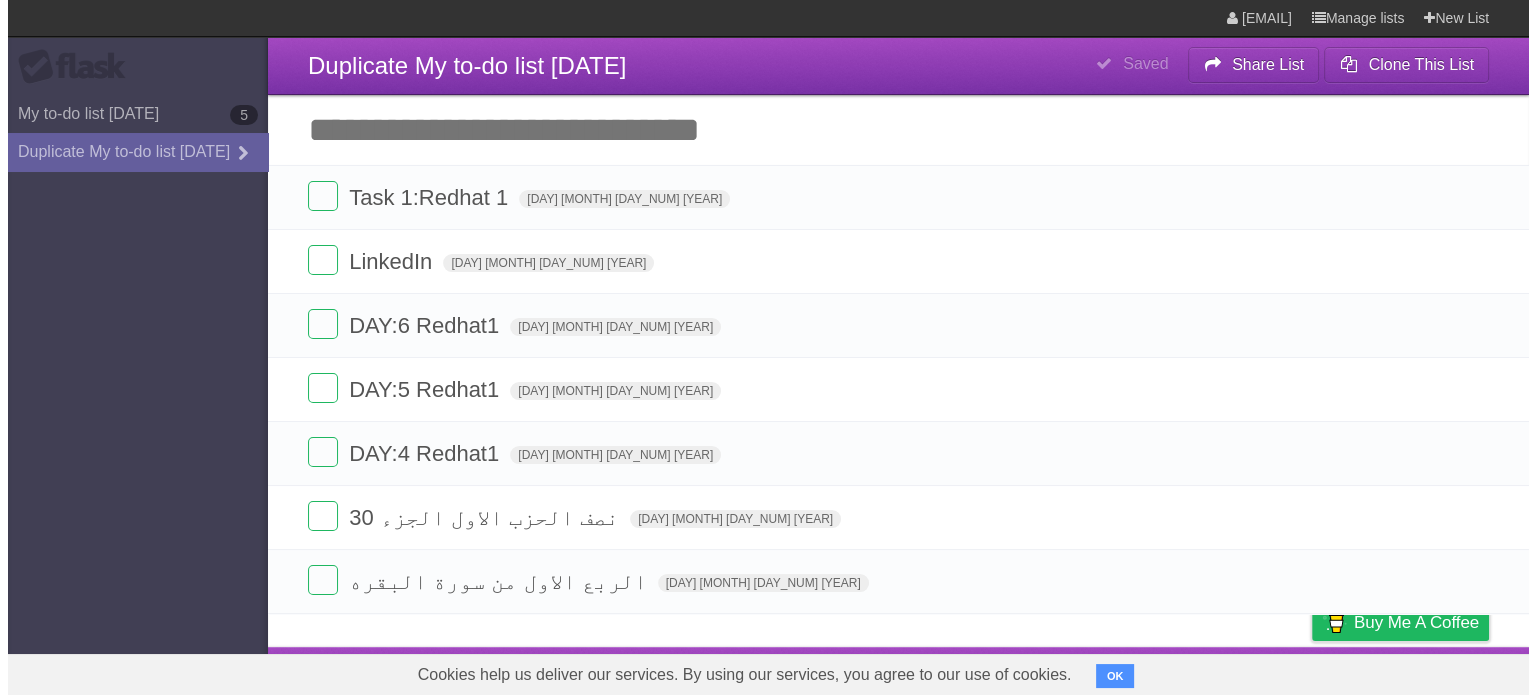 scroll, scrollTop: 0, scrollLeft: 0, axis: both 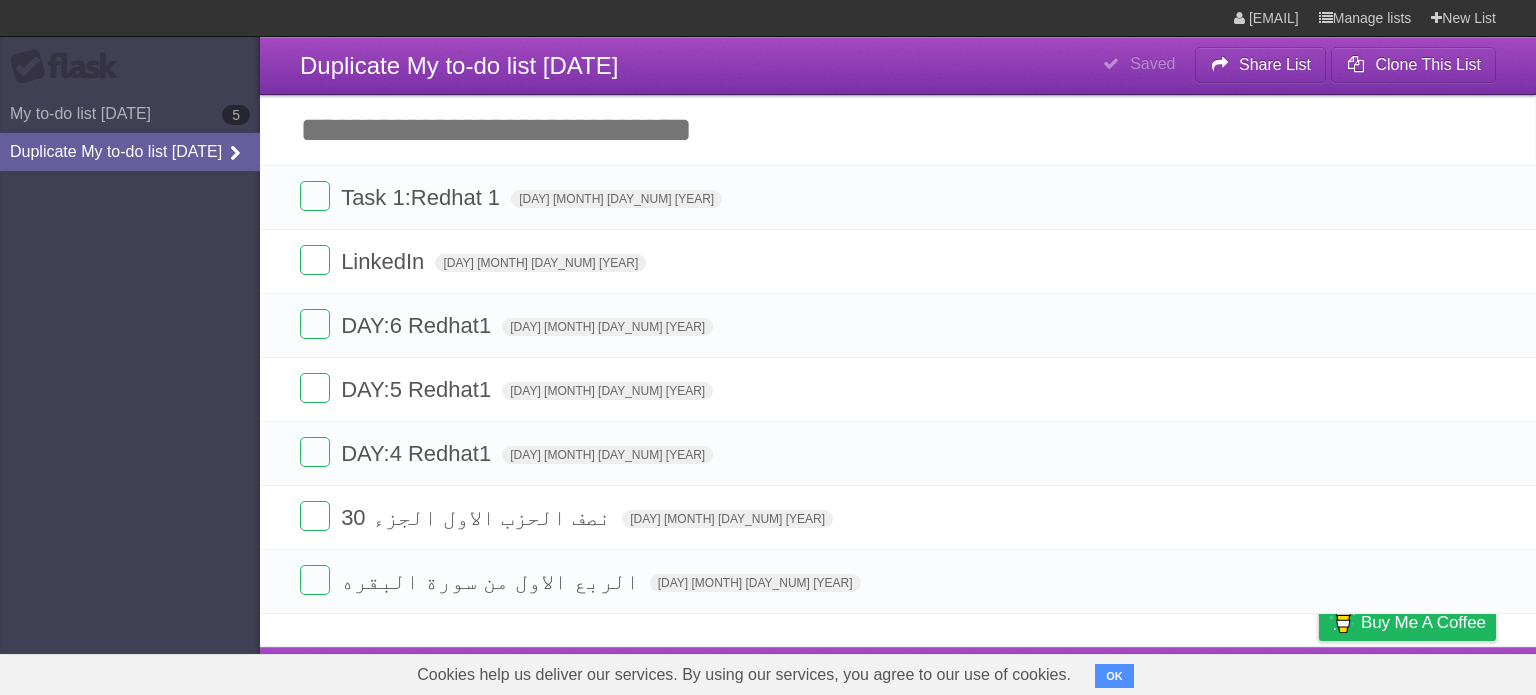 click on "Duplicate My to-do list [DATE]" at bounding box center [130, 152] 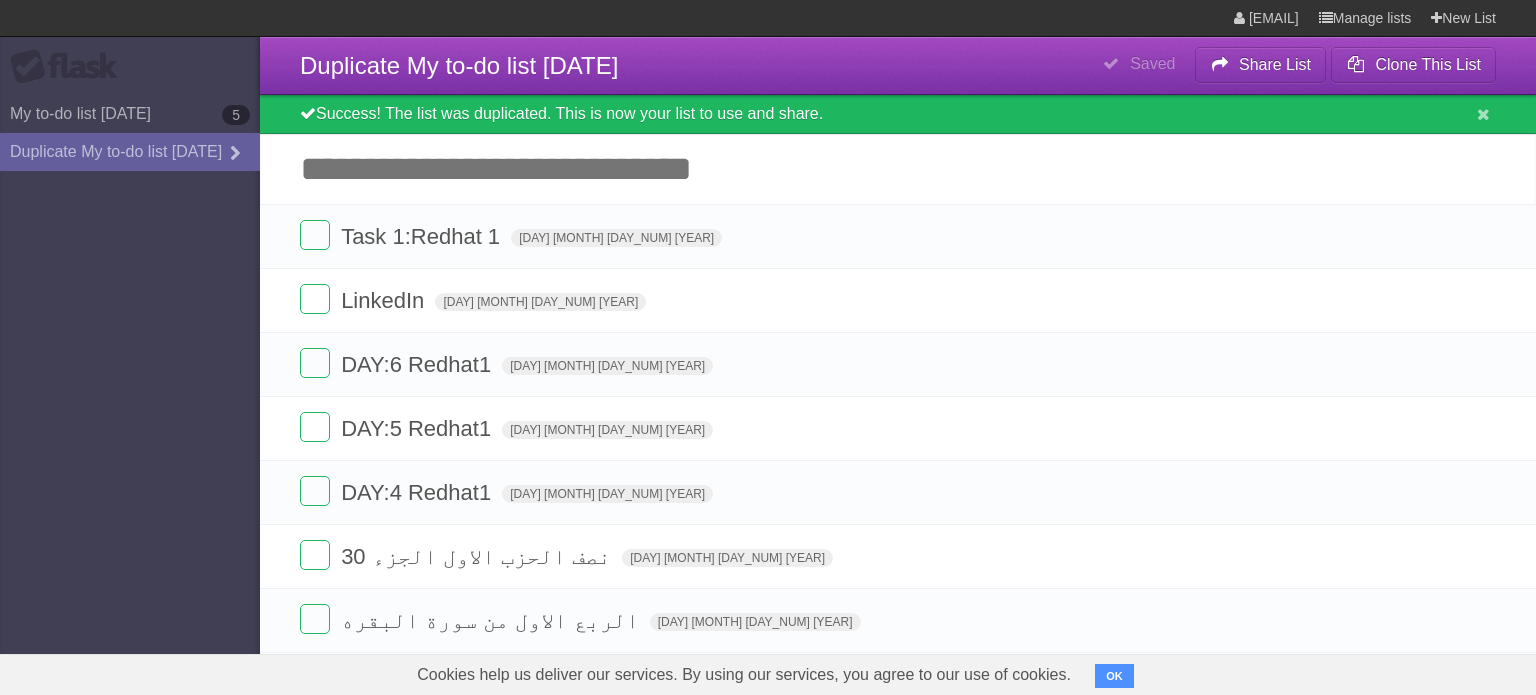 type on "[DAY] [MONTH] [DAY_NUM] [YEAR]" 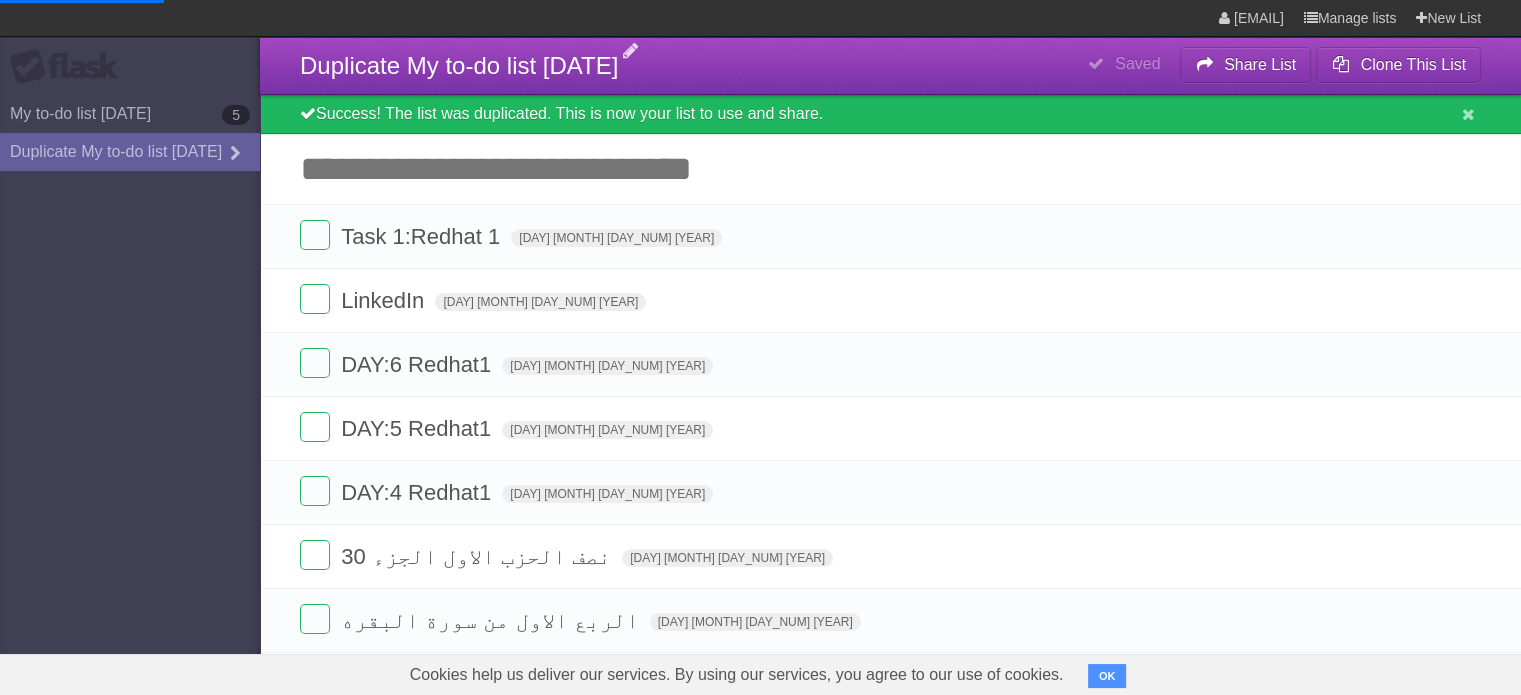 click on "Duplicate My to-do list [DATE]" at bounding box center [459, 65] 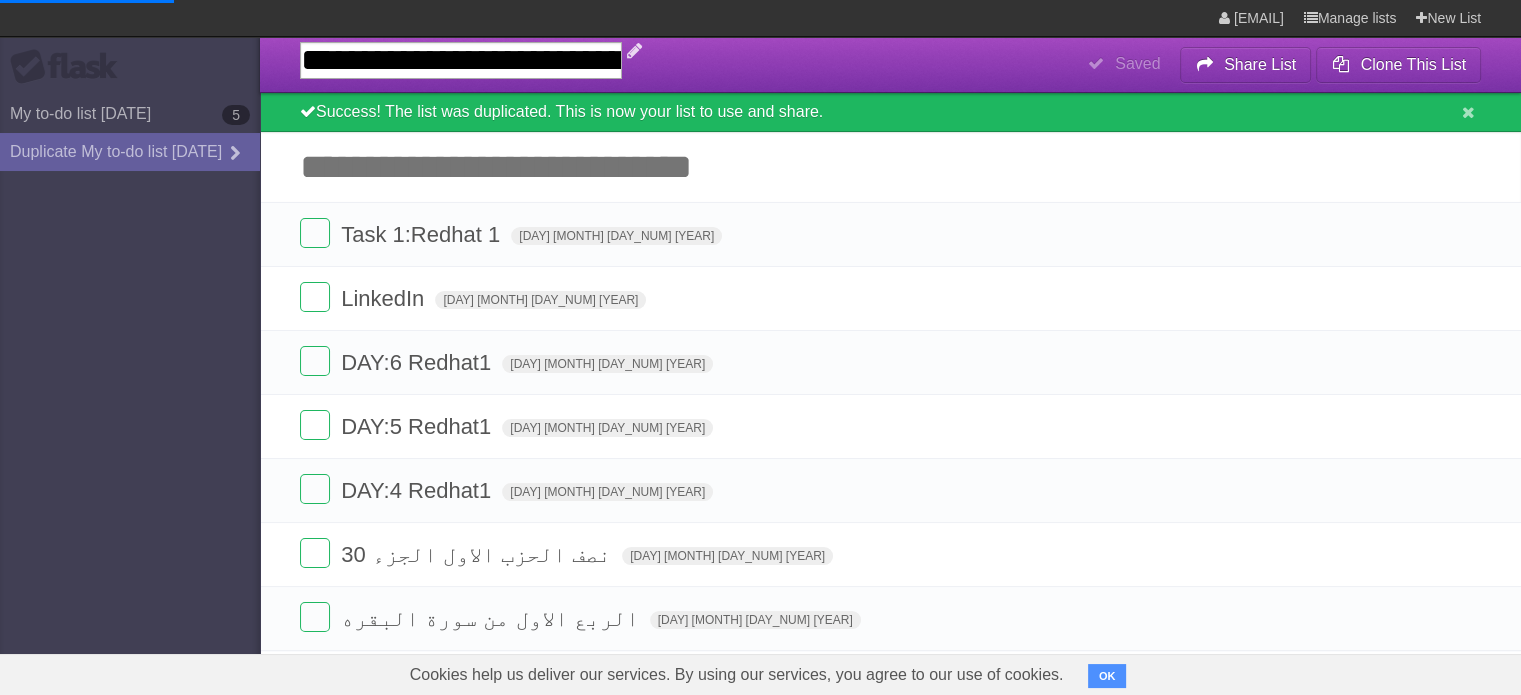 click on "**********" at bounding box center (461, 60) 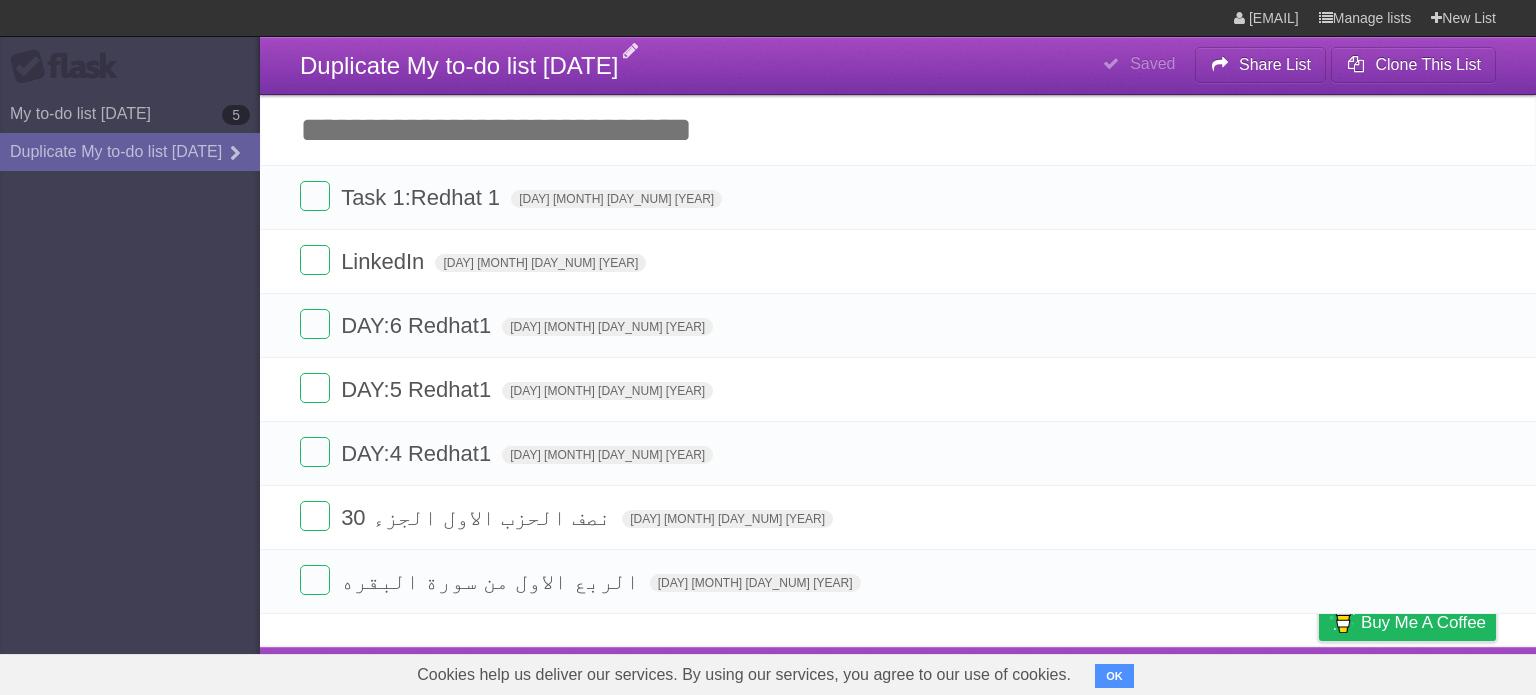 click on "Duplicate My to-do list [DATE]" at bounding box center [459, 65] 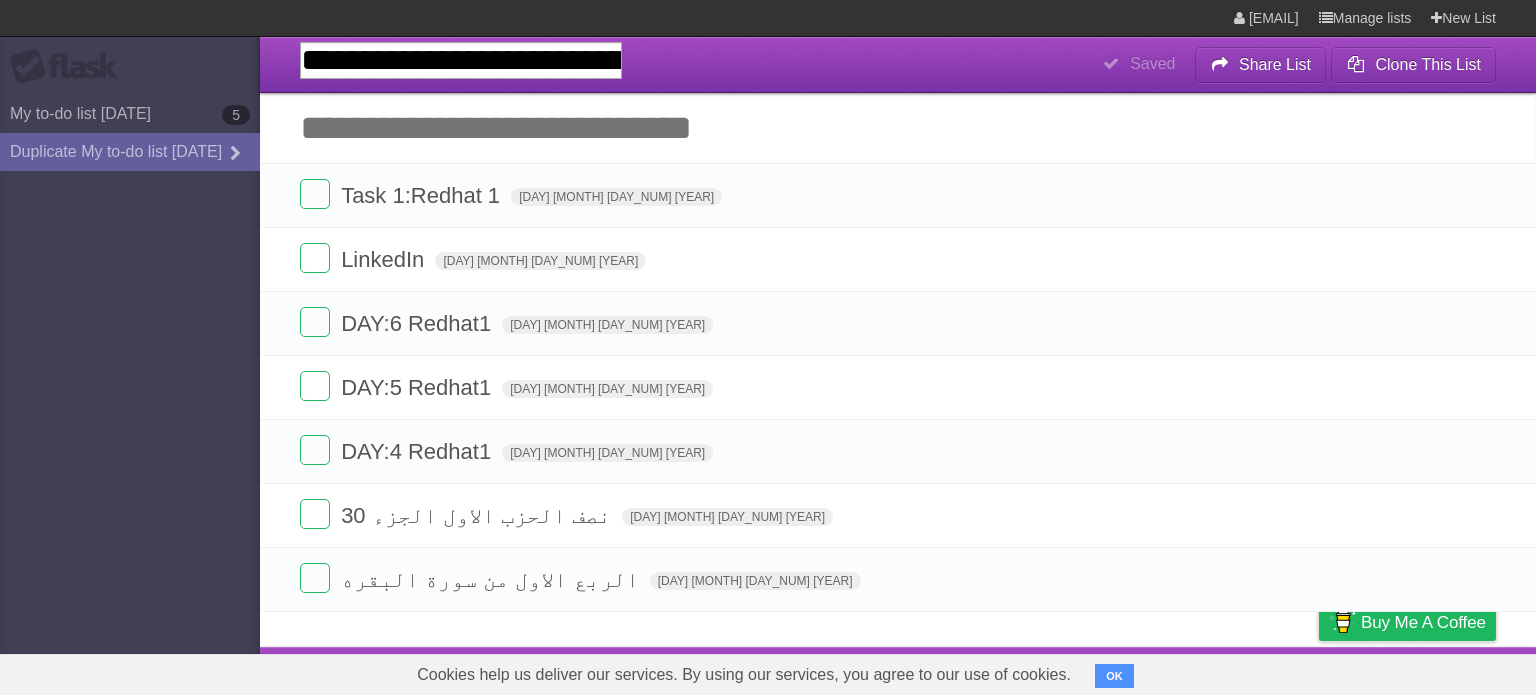 click on "Flask
My to-do list [DATE] 5
Duplicate My to-do list [DATE]" at bounding box center (130, 347) 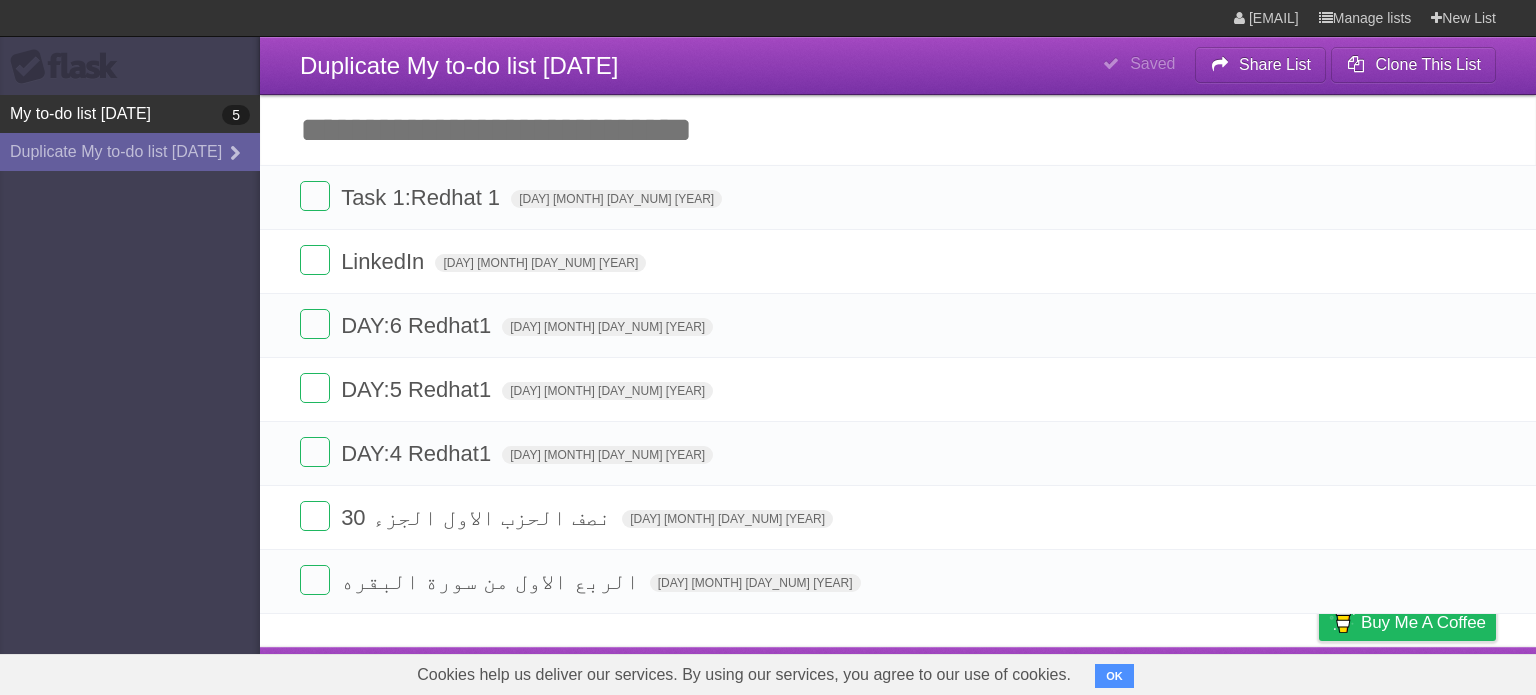 click on "My to-do list [DATE] 5" at bounding box center (130, 114) 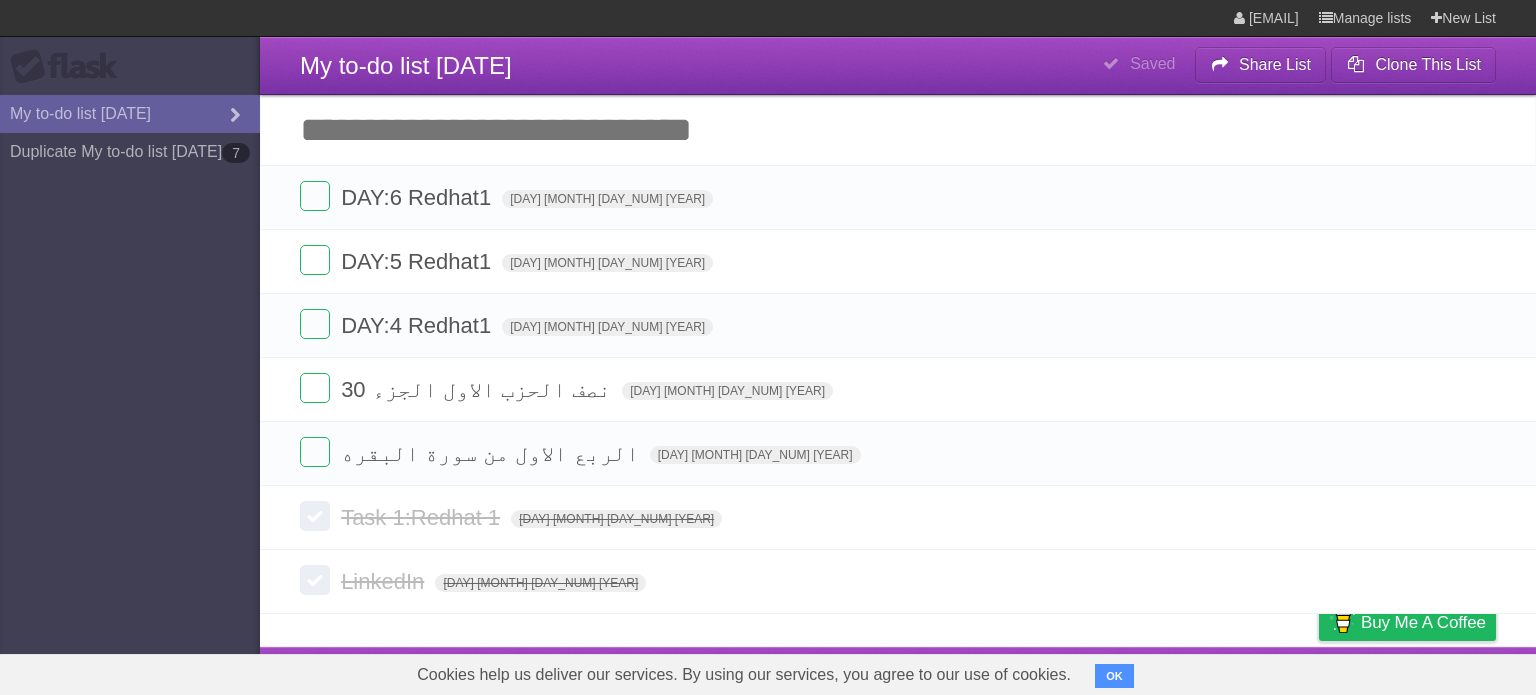 type on "[DAY] [MONTH] [DAY_NUM] [YEAR]" 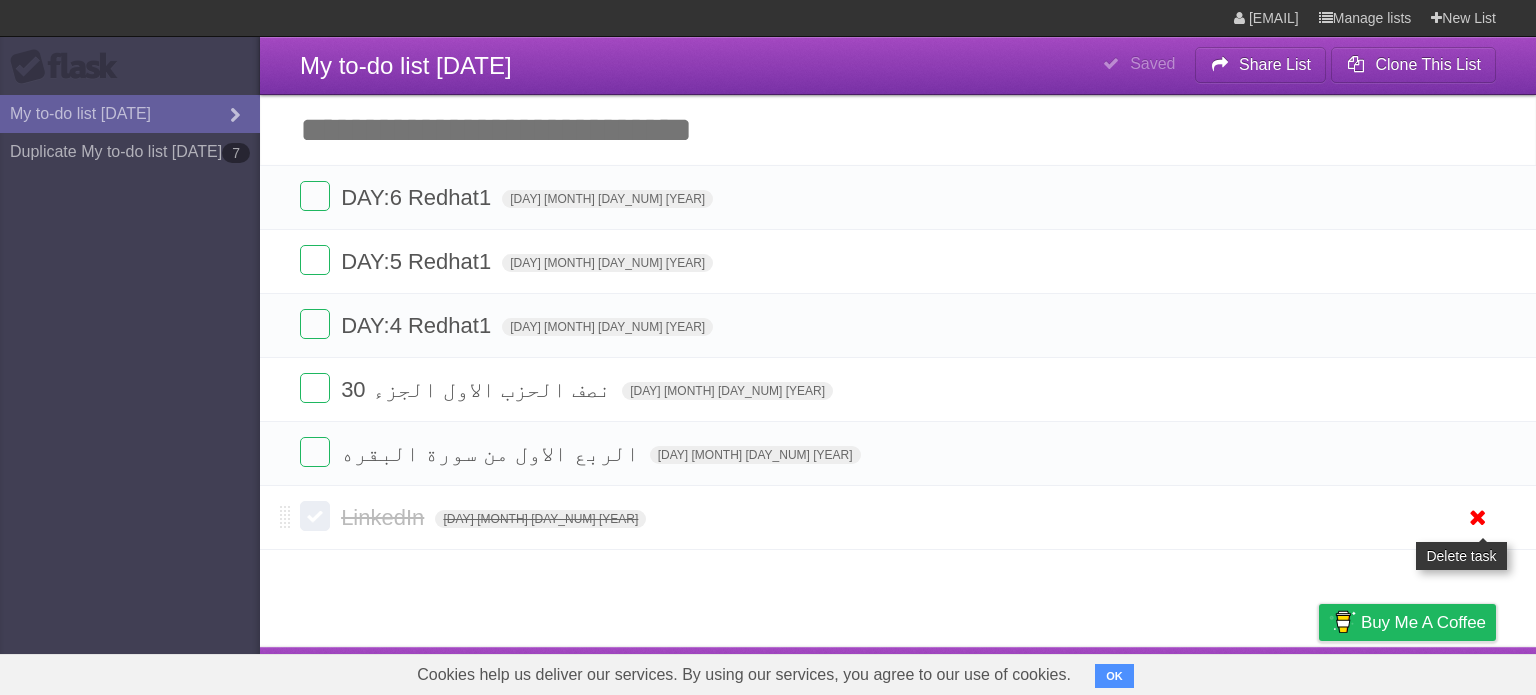 click at bounding box center (1478, 517) 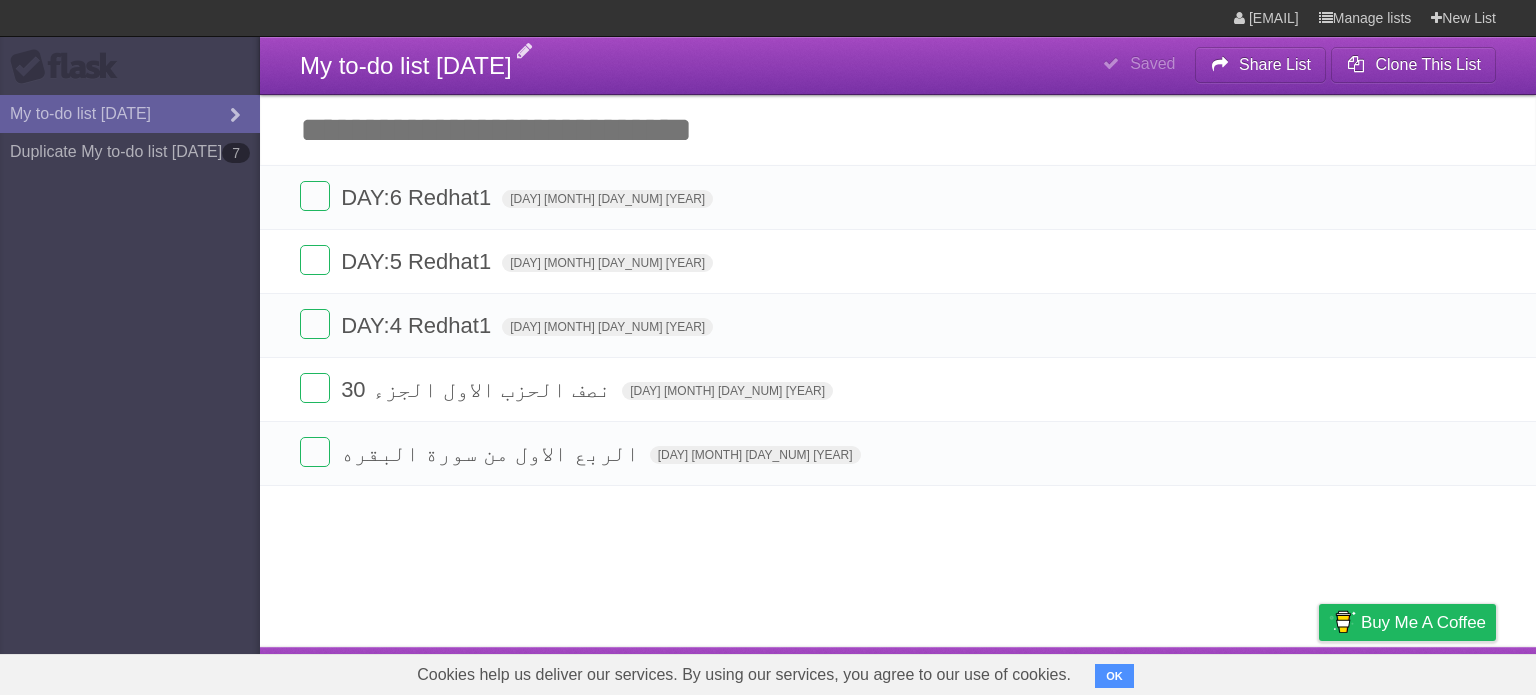 click on "My to-do list [DATE]" at bounding box center (406, 65) 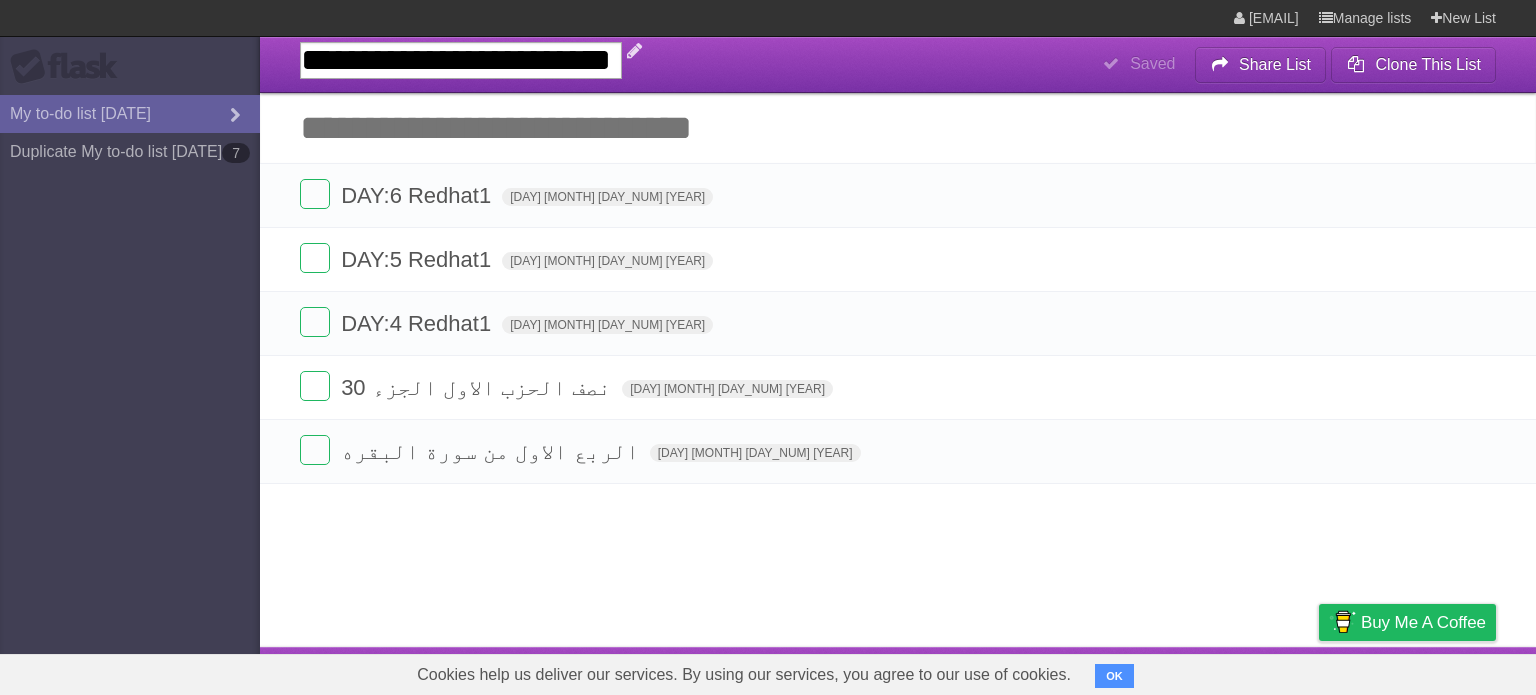 click on "**********" at bounding box center (461, 60) 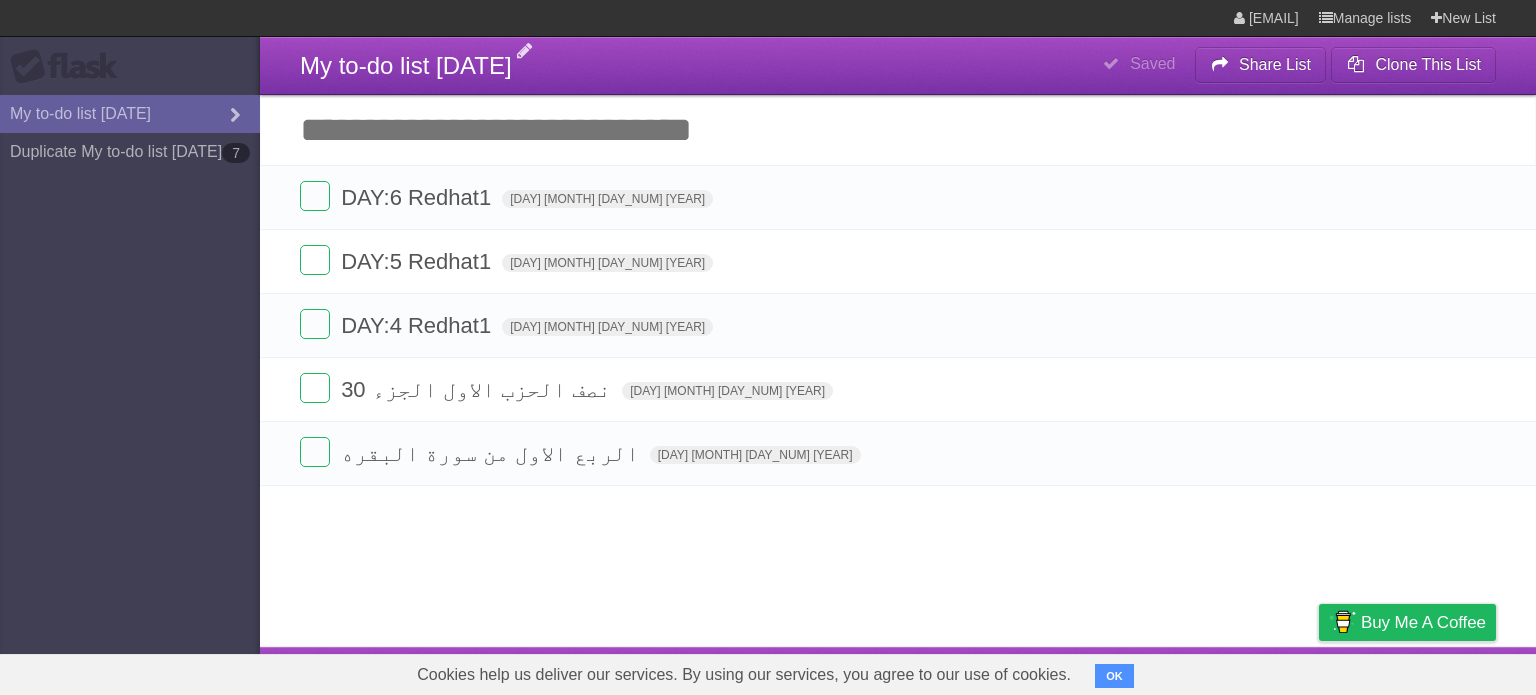 click on "Flask
My to-do list [DATE]
Duplicate My to-do list [DATE] 7" at bounding box center (130, 347) 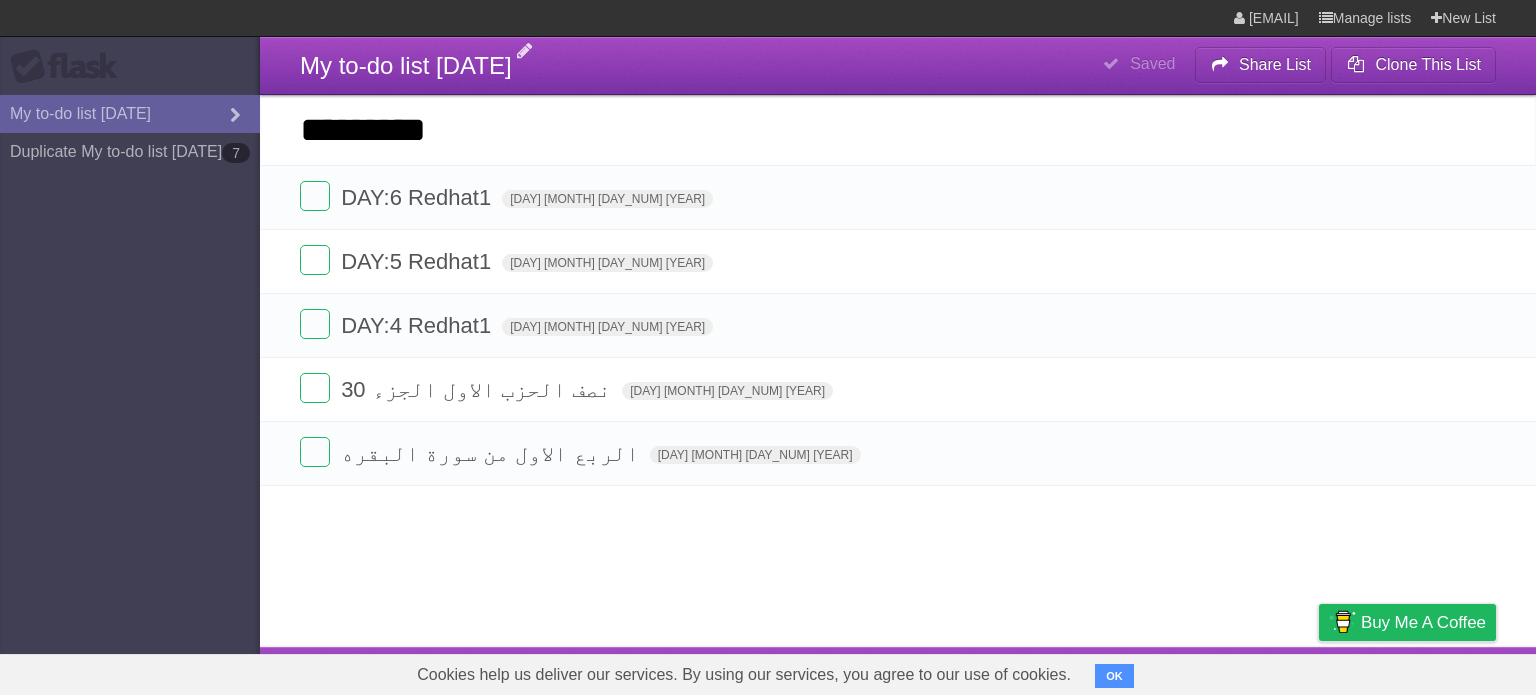 type on "*********" 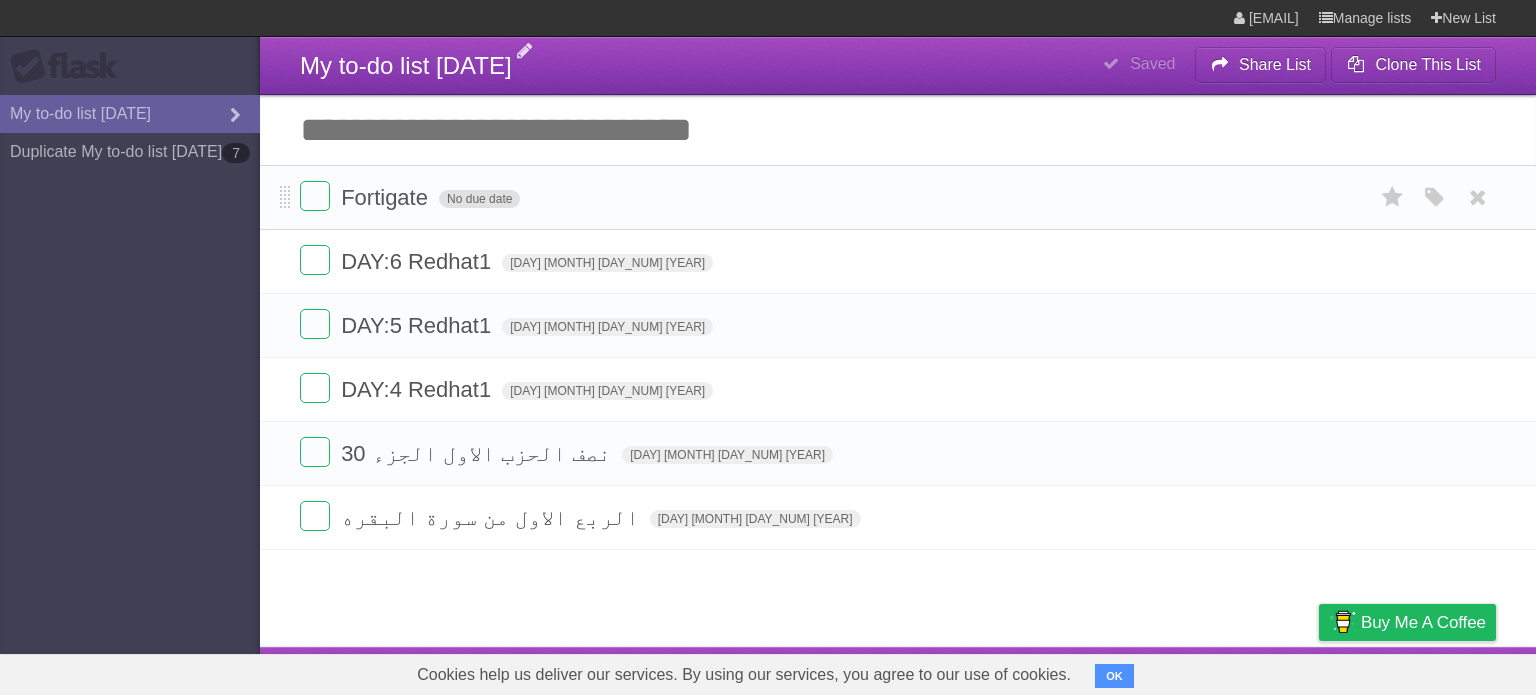 click on "No due date" at bounding box center [479, 199] 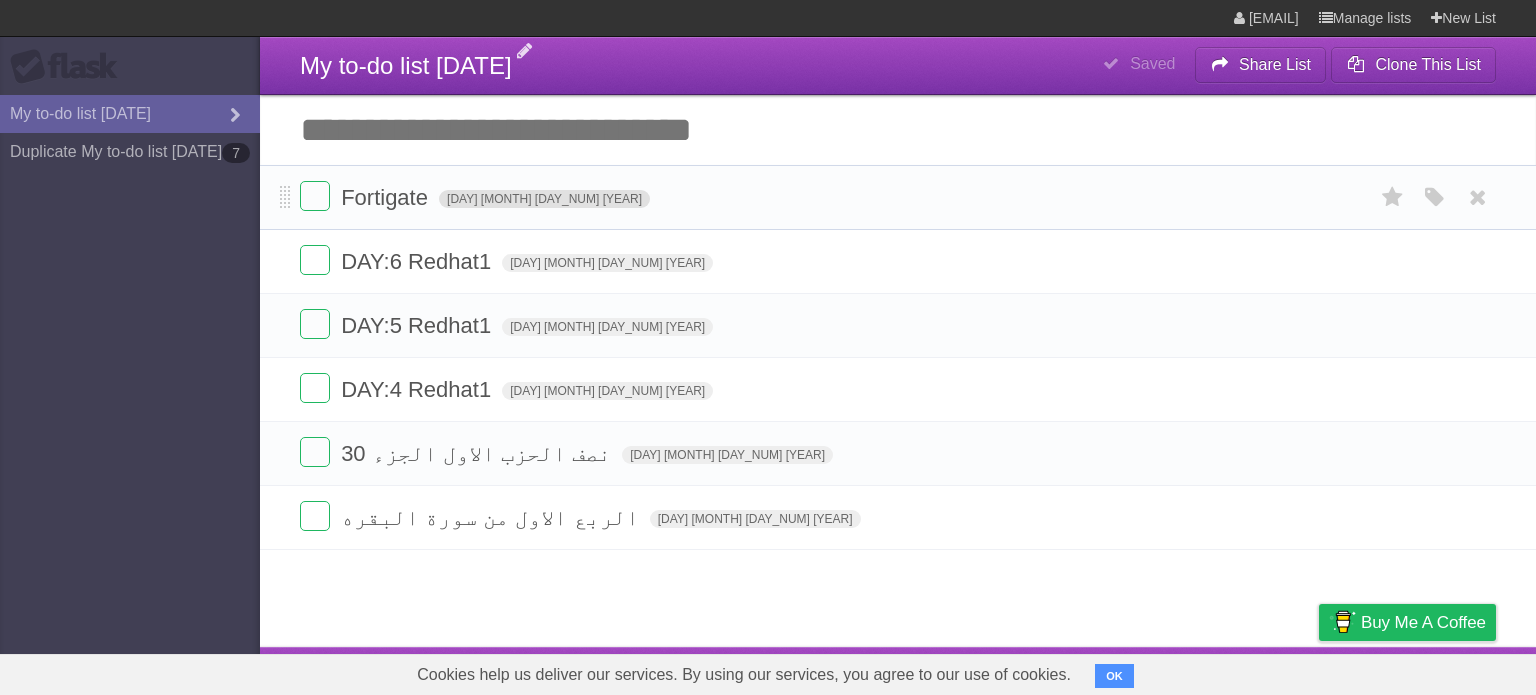 click on "[DAY] [MONTH] [DAY_NUM] [YEAR]" at bounding box center (544, 199) 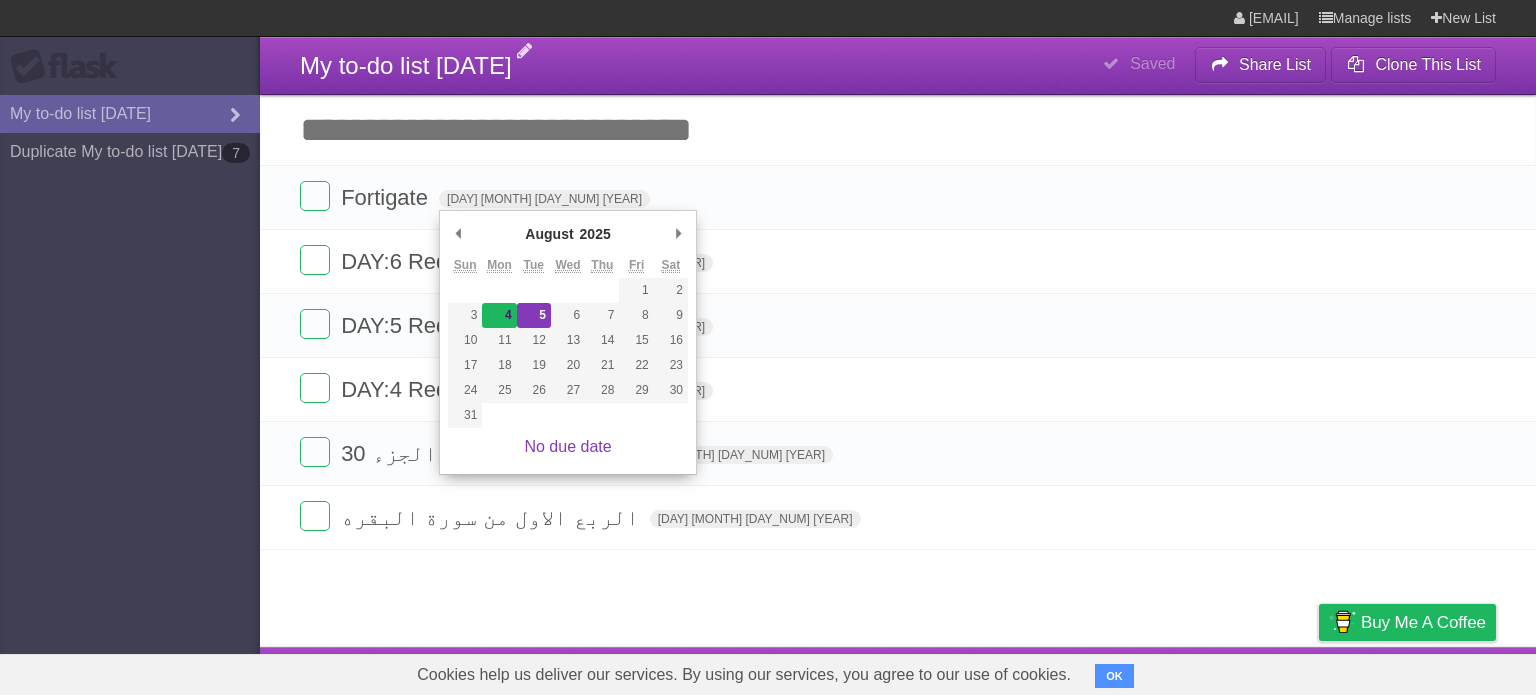 type on "[DAY] [MONTH] [DAY_NUM] [YEAR]" 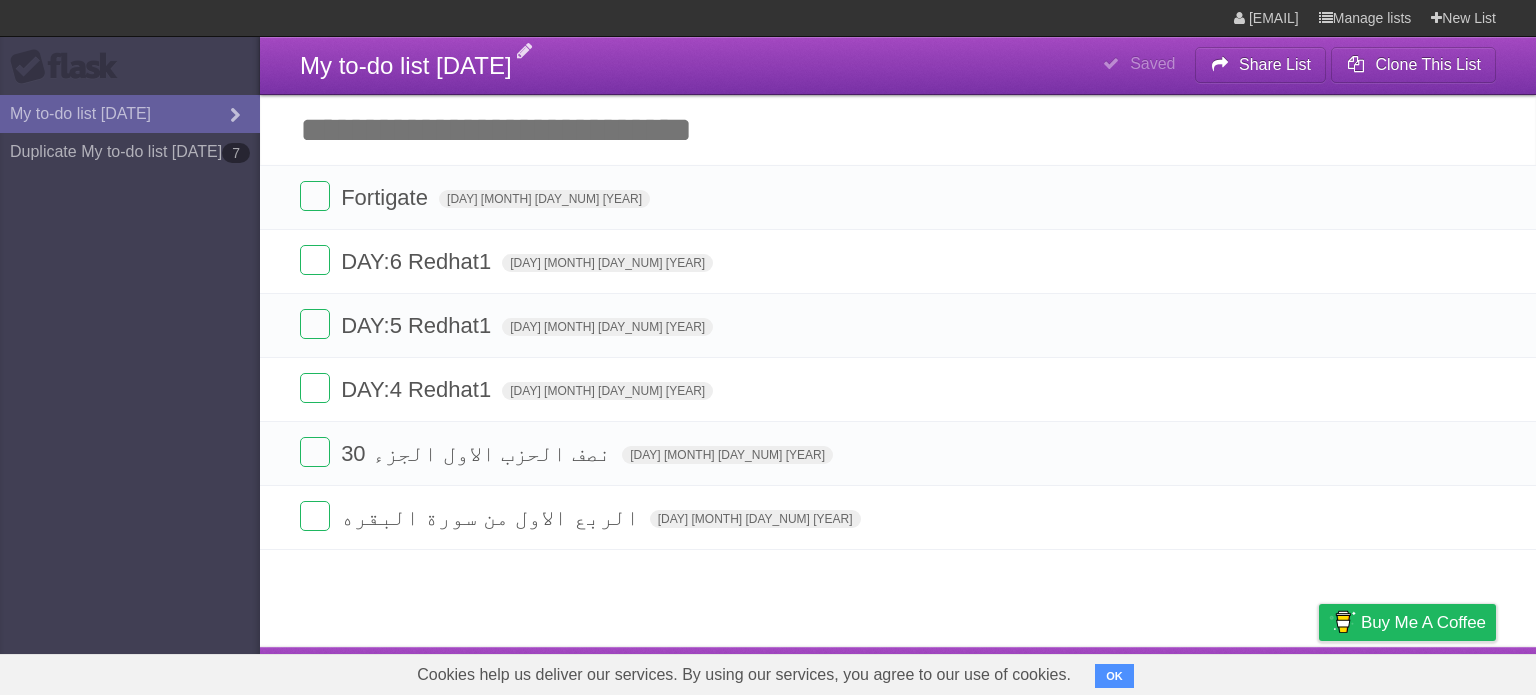 click on "Flask
My to-do list [DATE]
Duplicate My to-do list [DATE] 7" at bounding box center (130, 347) 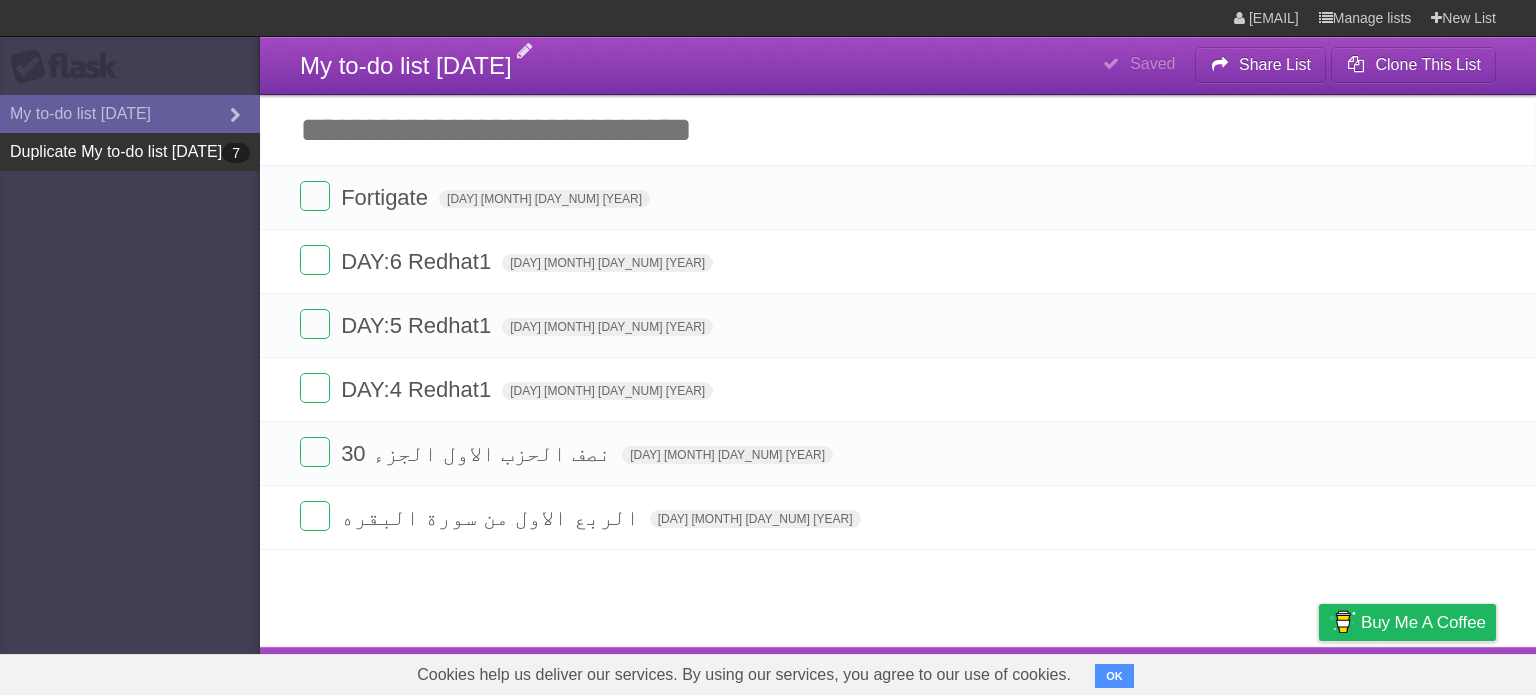 click on "Duplicate My to-do list [DATE] 7" at bounding box center (130, 152) 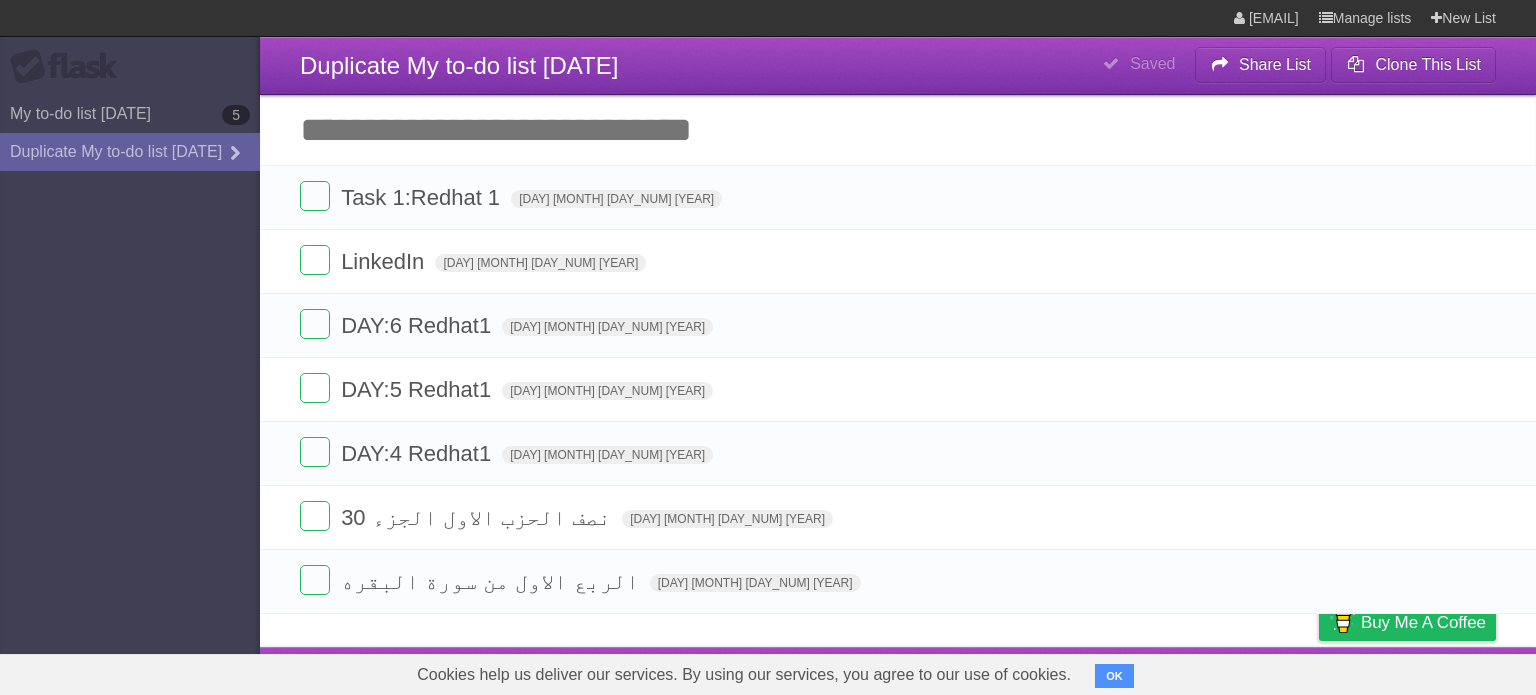 type on "[DAY] [MONTH] [DAY_NUM] [YEAR]" 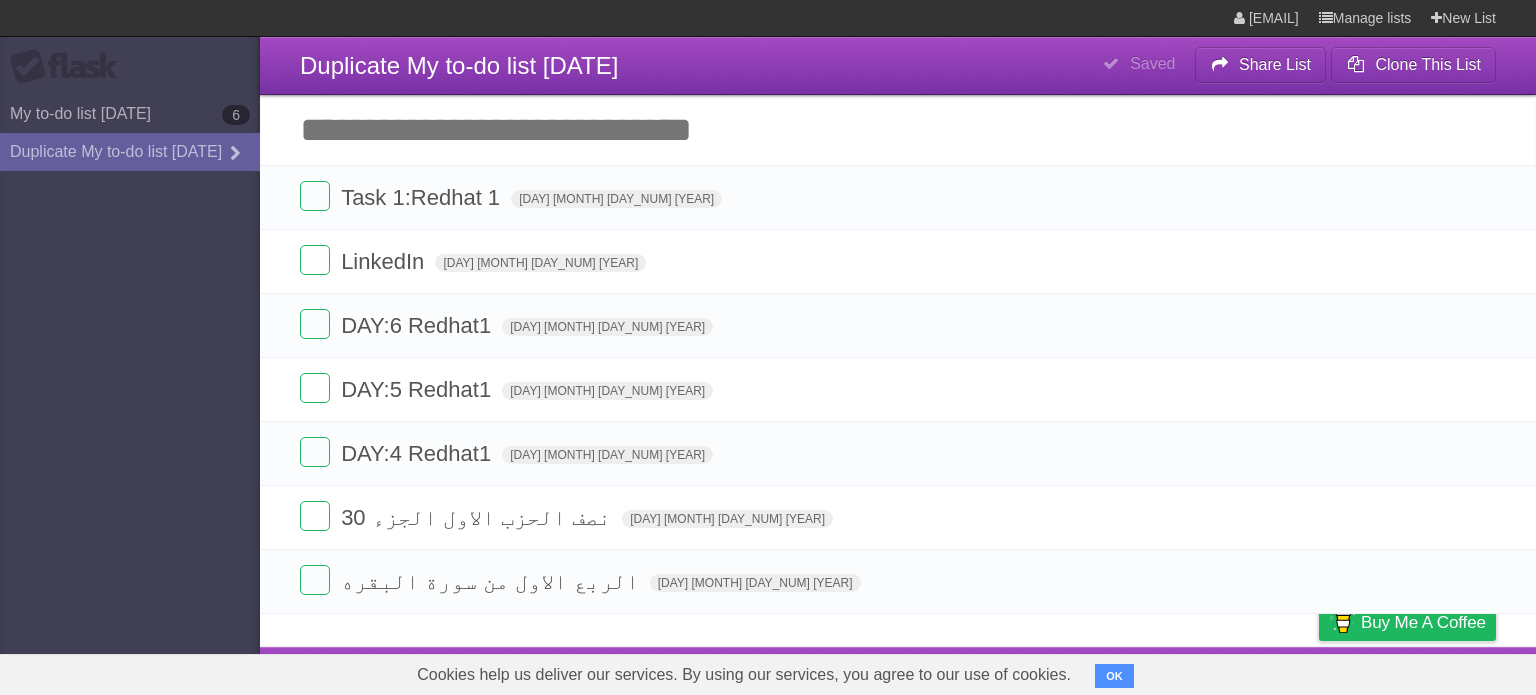 type on "[DAY] [MONTH] [DAY_NUM] [YEAR]" 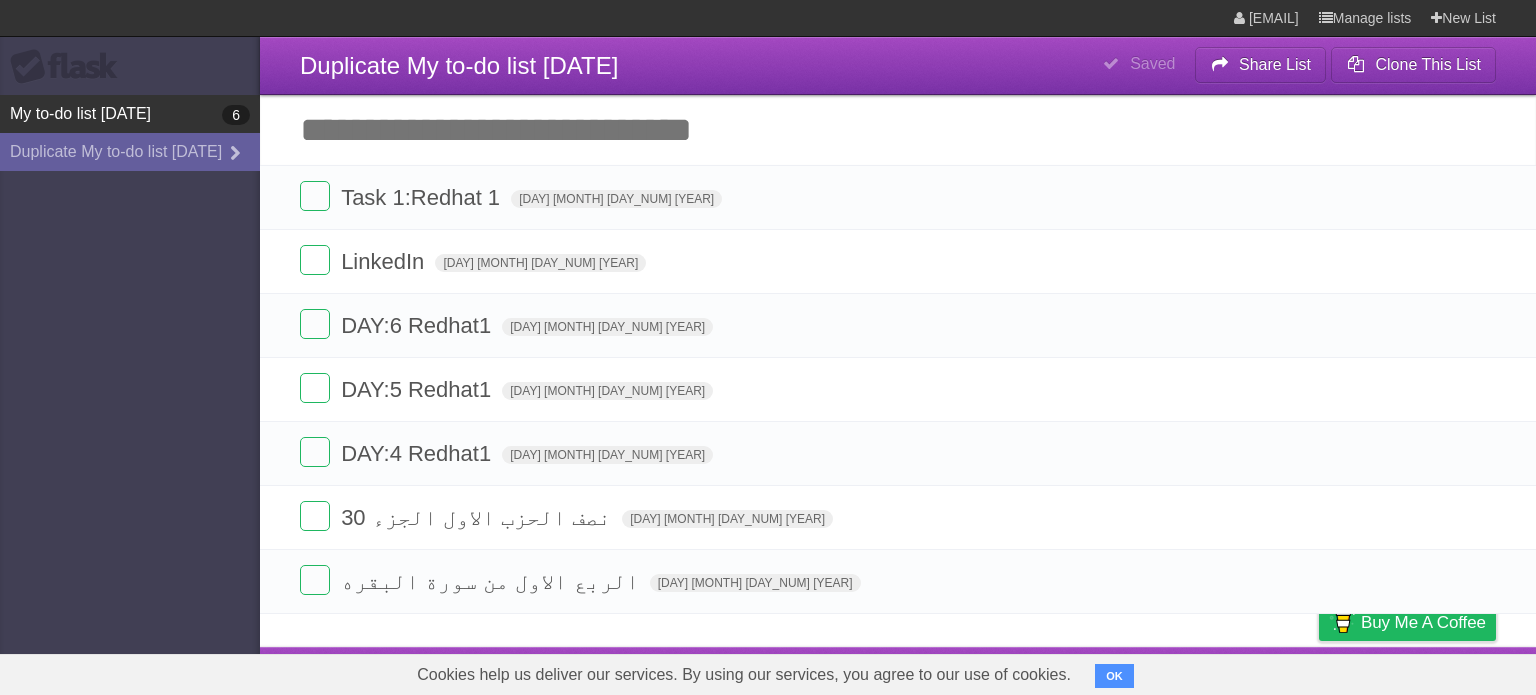 click on "My to-do list [DATE] 6" at bounding box center [130, 114] 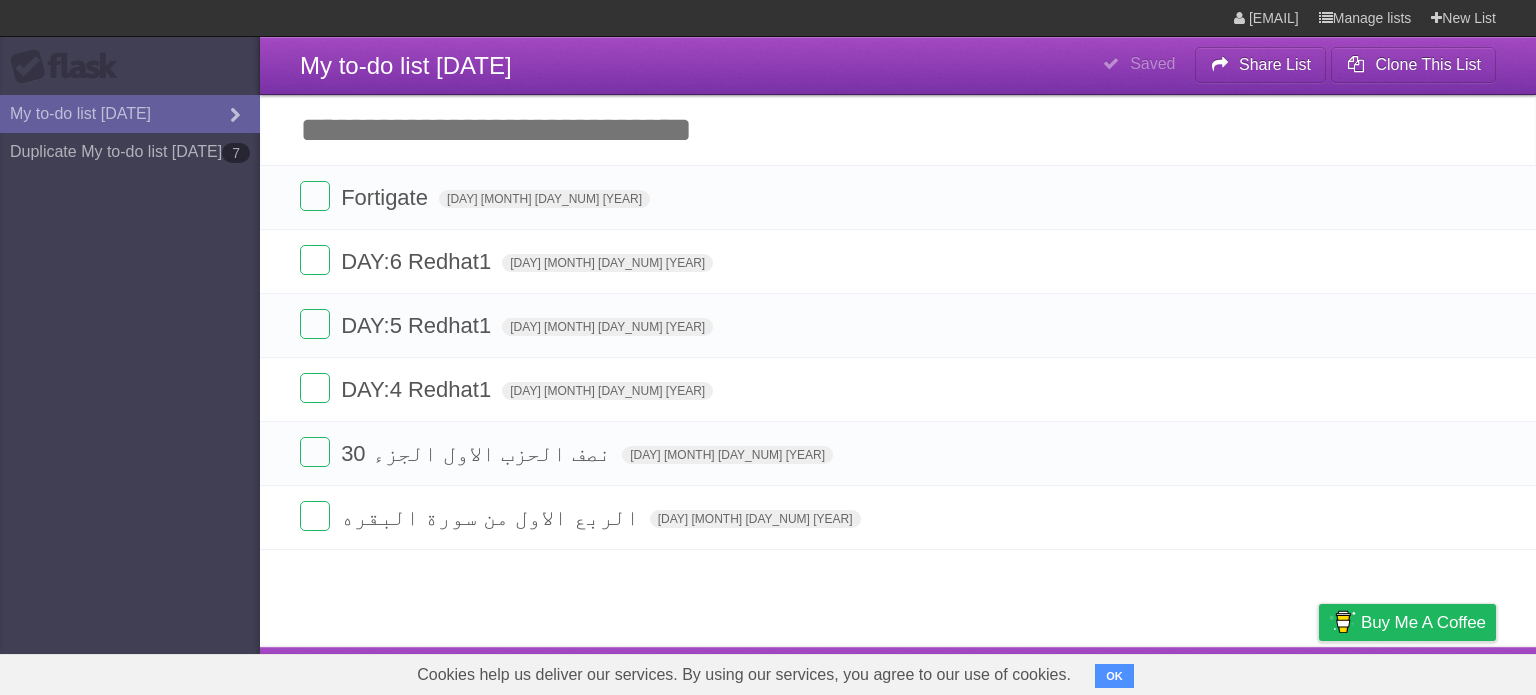 type on "[DAY] [MONTH] [DAY_NUM] [YEAR]" 